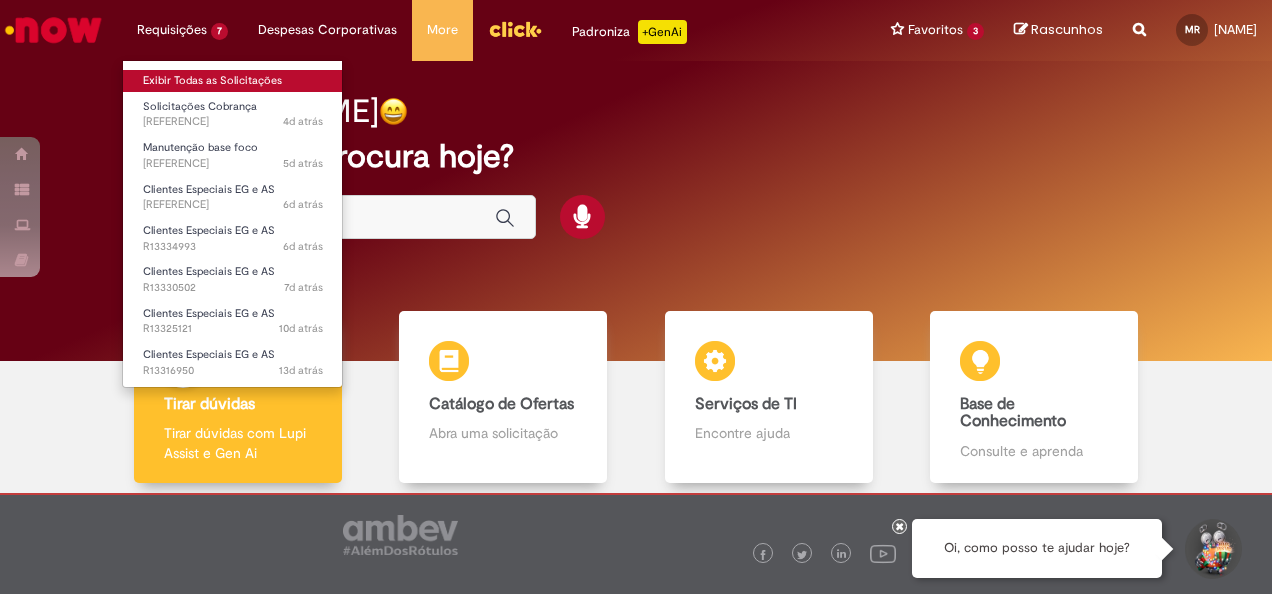 scroll, scrollTop: 0, scrollLeft: 0, axis: both 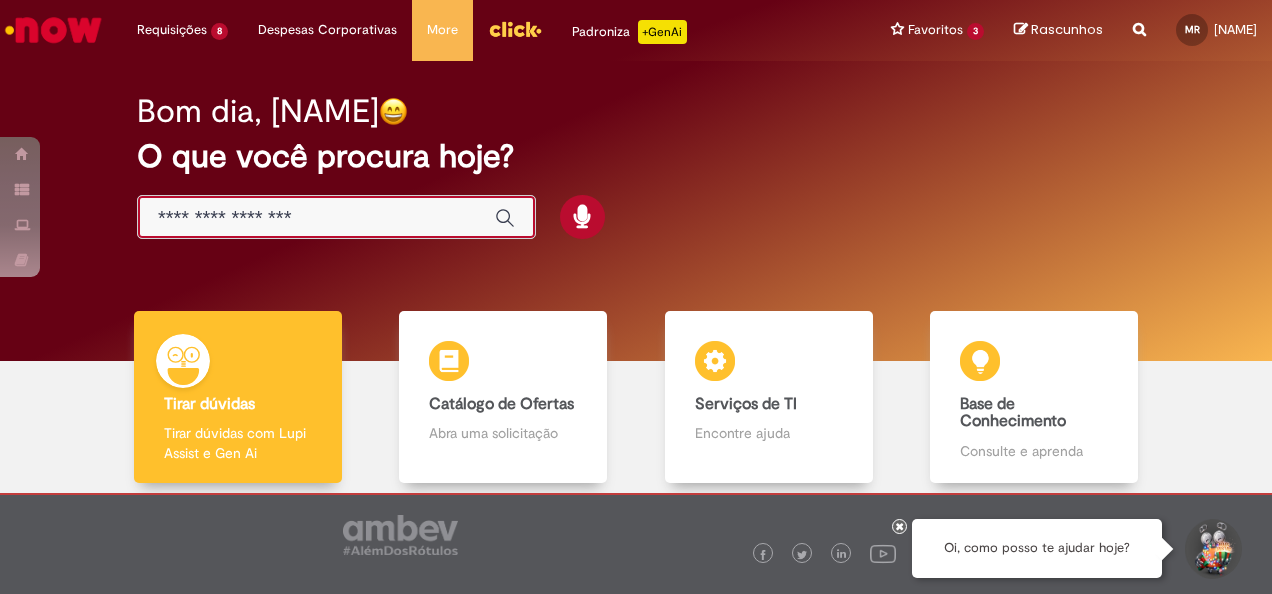 click at bounding box center [316, 218] 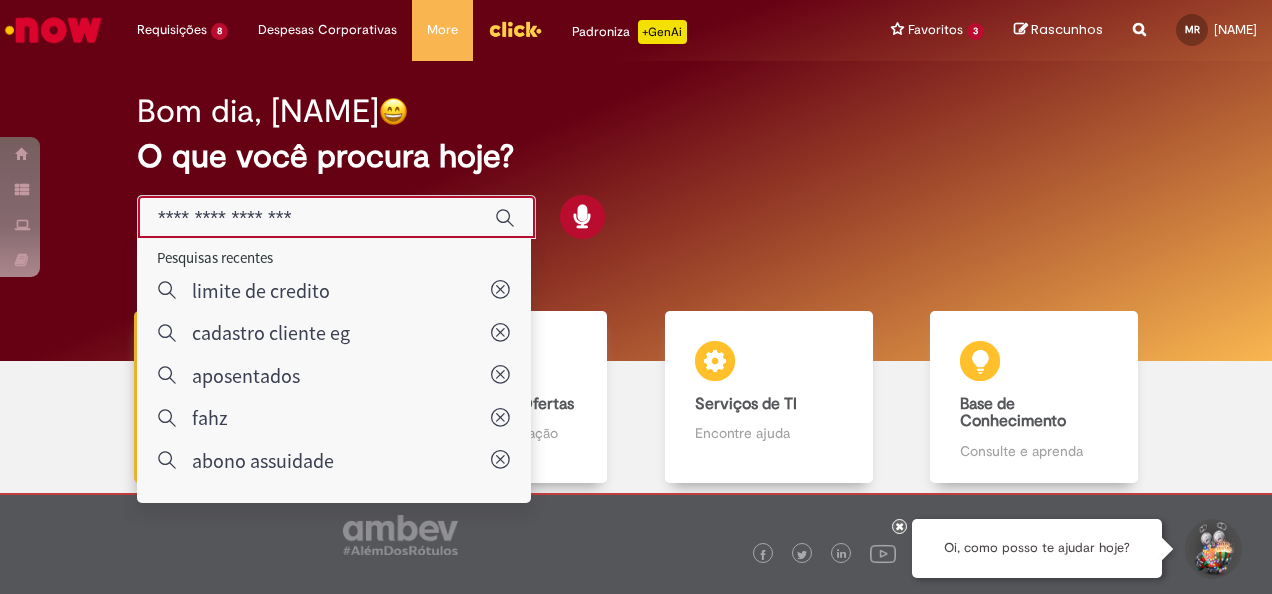 drag, startPoint x: 616, startPoint y: 152, endPoint x: 608, endPoint y: 123, distance: 30.083218 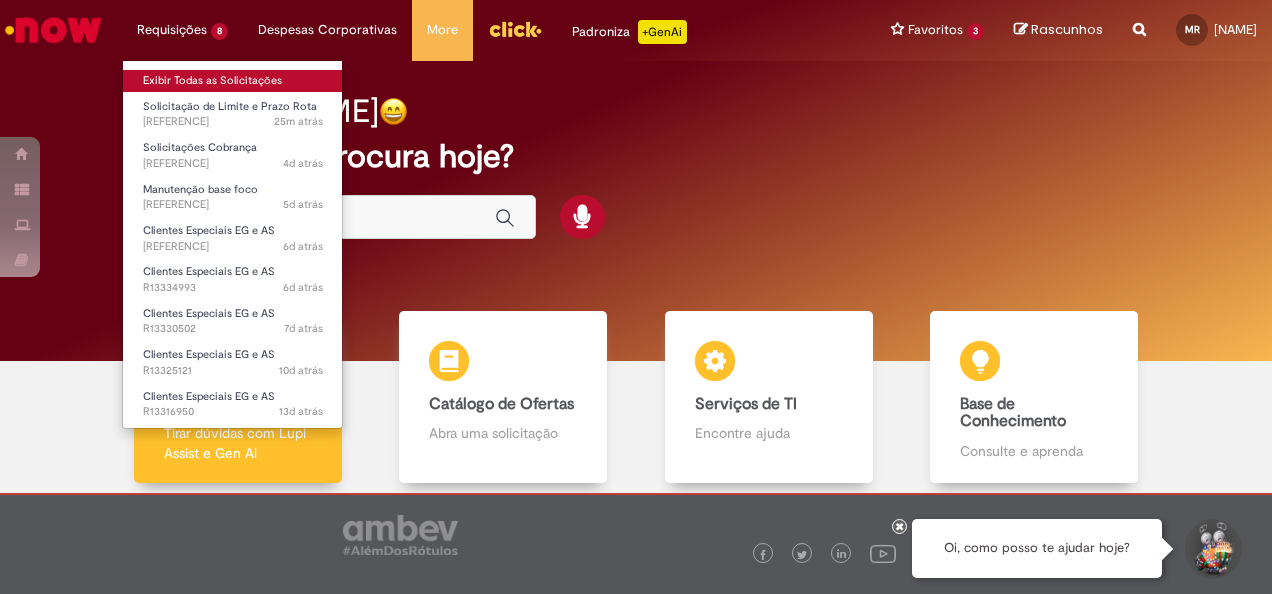 click on "Exibir Todas as Solicitações" at bounding box center [233, 81] 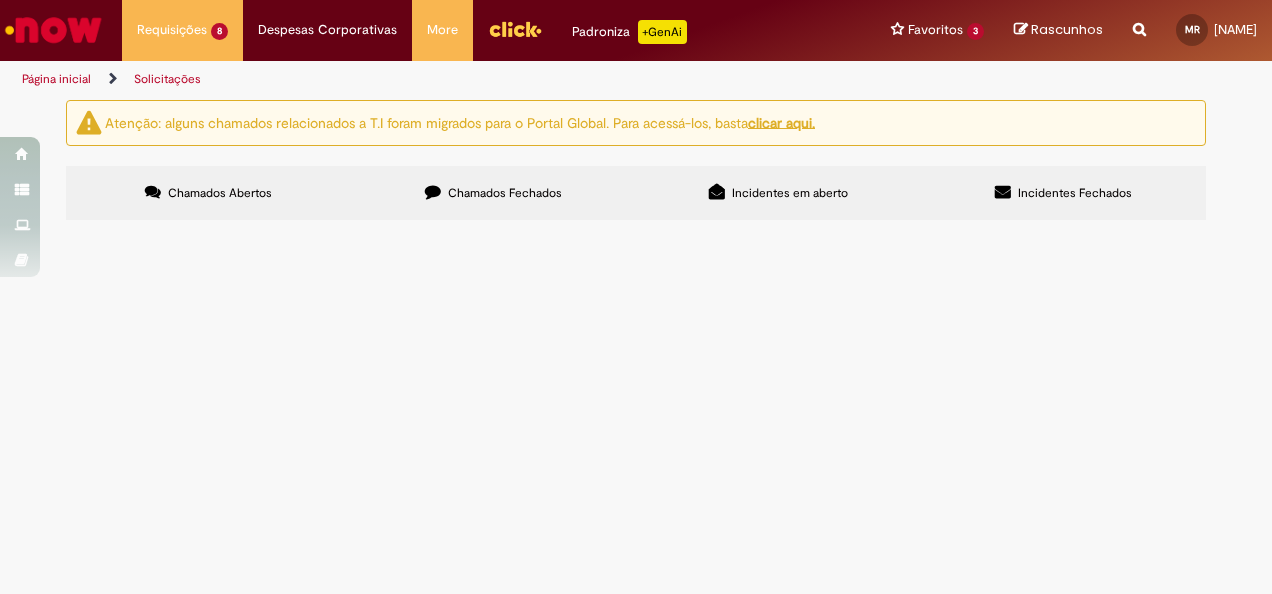 click on "Boa tarde! Solicito carta de anuência por favor.
Anexo comprovante de pagamento. Obrigada!" at bounding box center (0, 0) 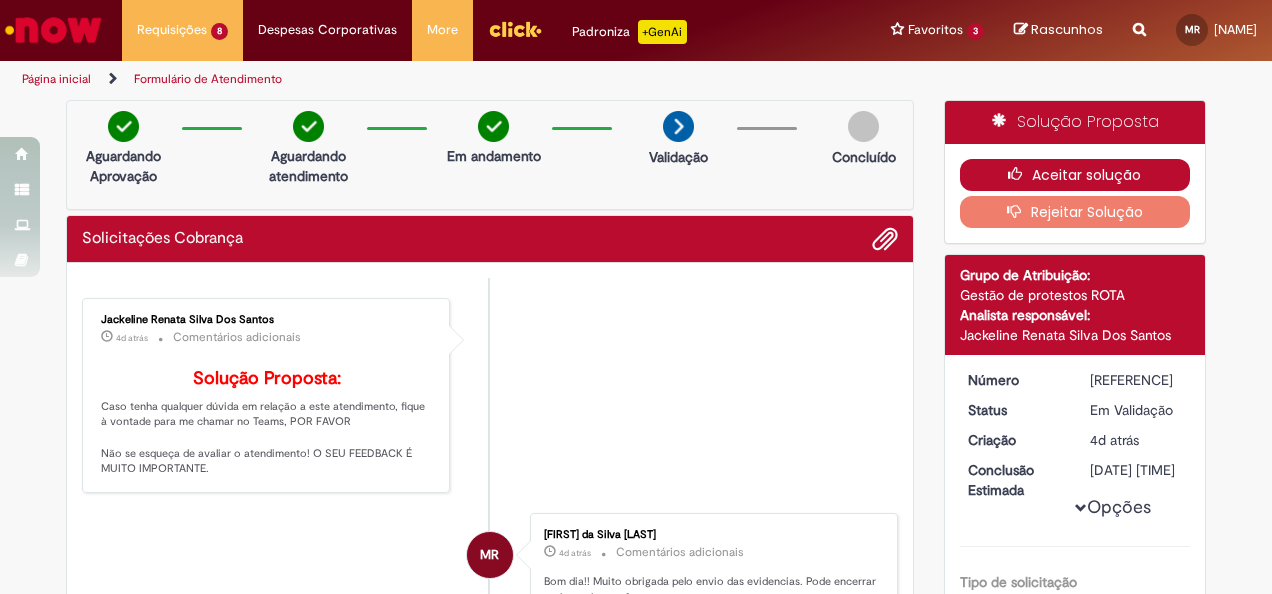 click on "Aceitar solução" at bounding box center (1075, 175) 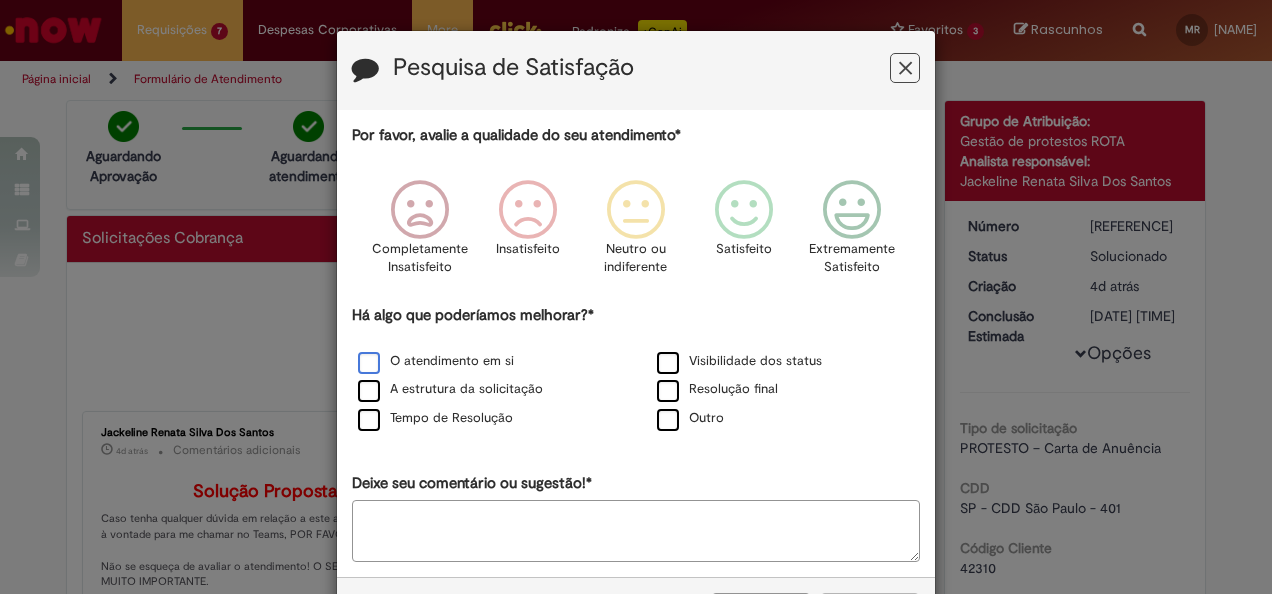 click on "O atendimento em si" at bounding box center (436, 361) 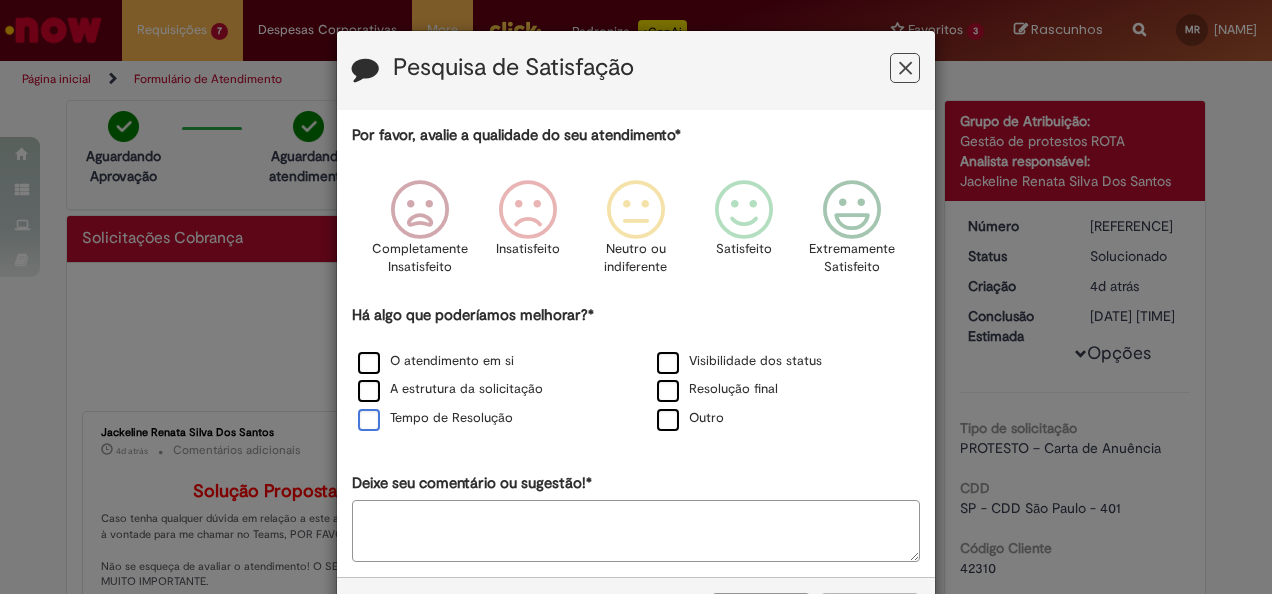 click on "Tempo de Resolução" at bounding box center (435, 418) 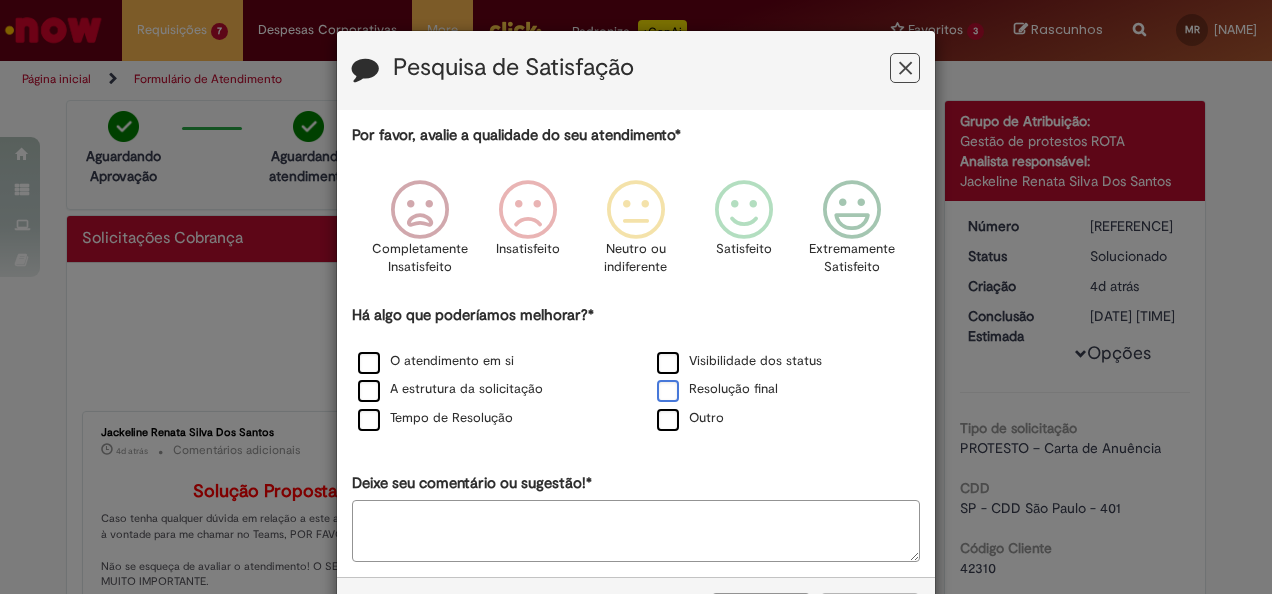 drag, startPoint x: 667, startPoint y: 387, endPoint x: 662, endPoint y: 402, distance: 15.811388 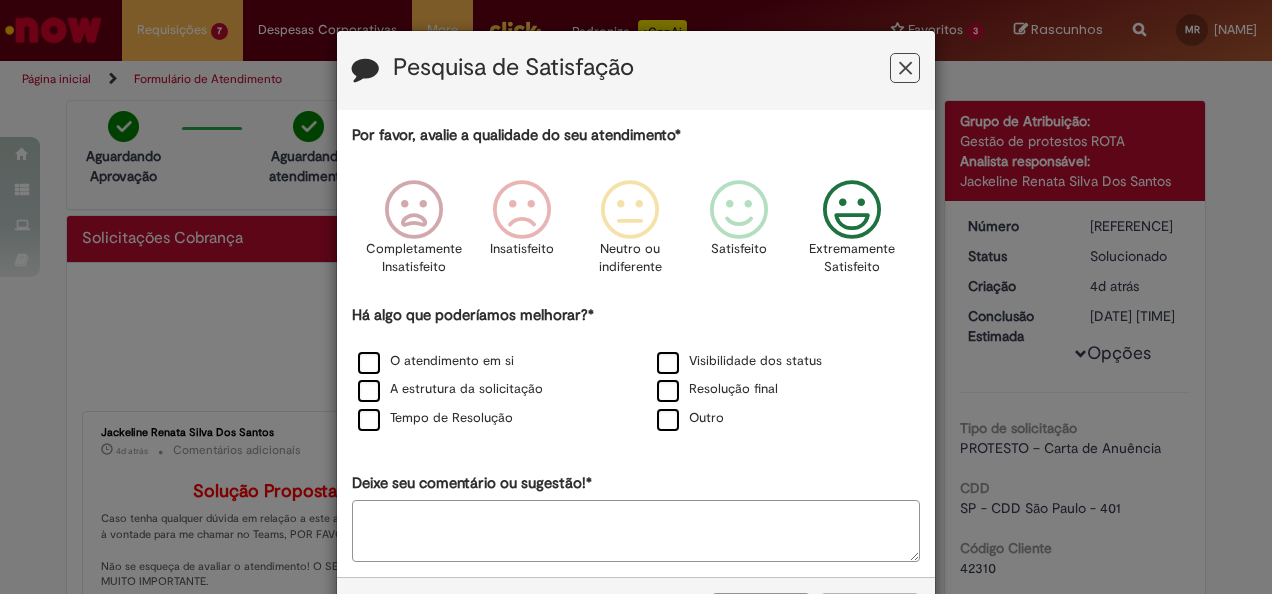 click at bounding box center [852, 210] 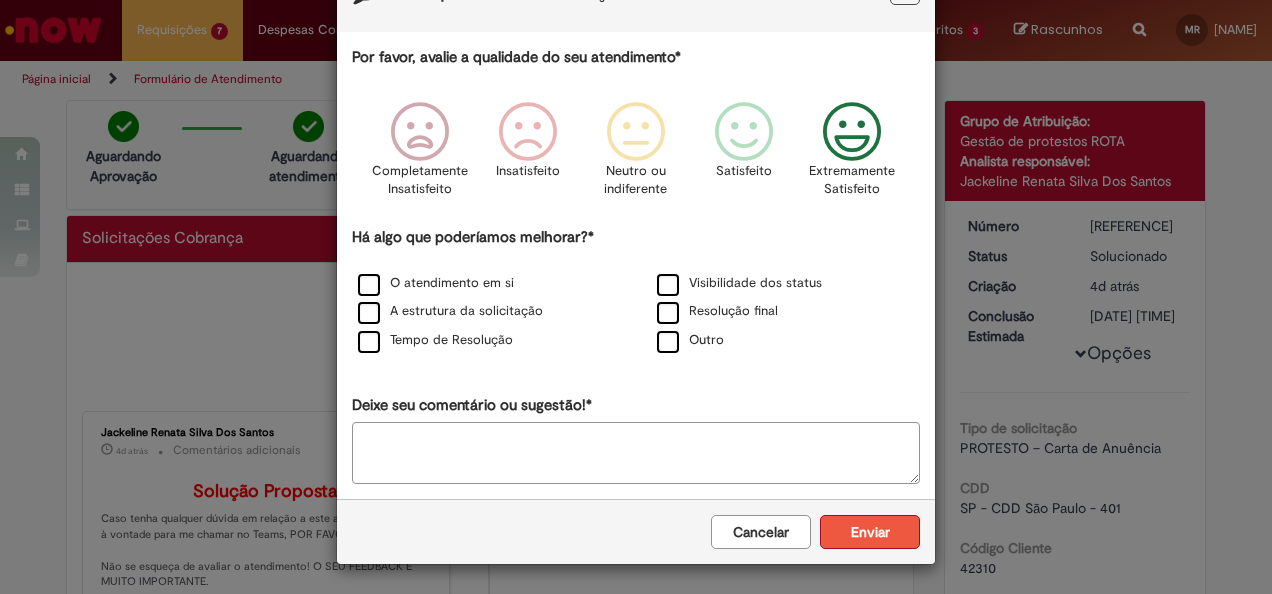 scroll, scrollTop: 76, scrollLeft: 0, axis: vertical 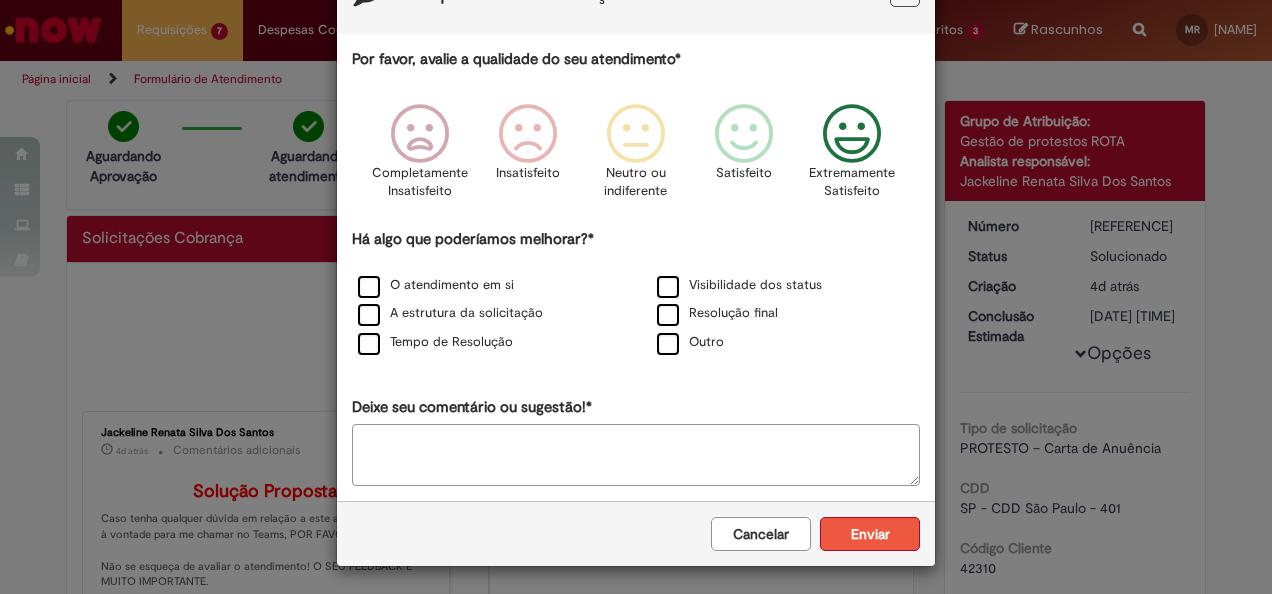 click on "Enviar" at bounding box center [870, 534] 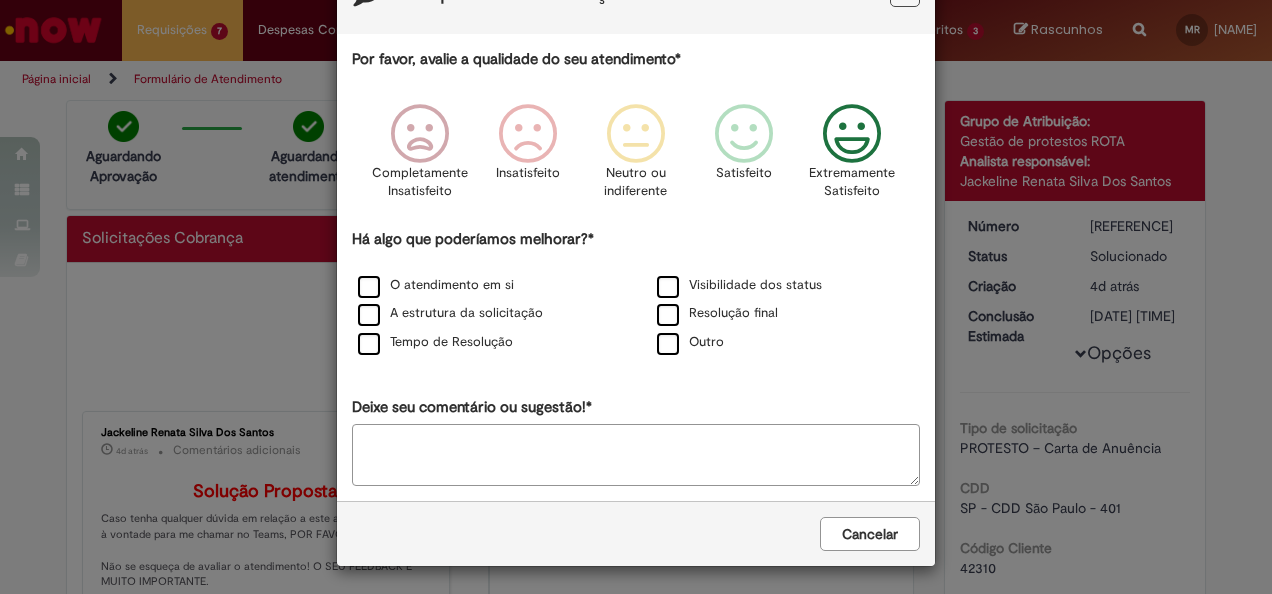 scroll, scrollTop: 0, scrollLeft: 0, axis: both 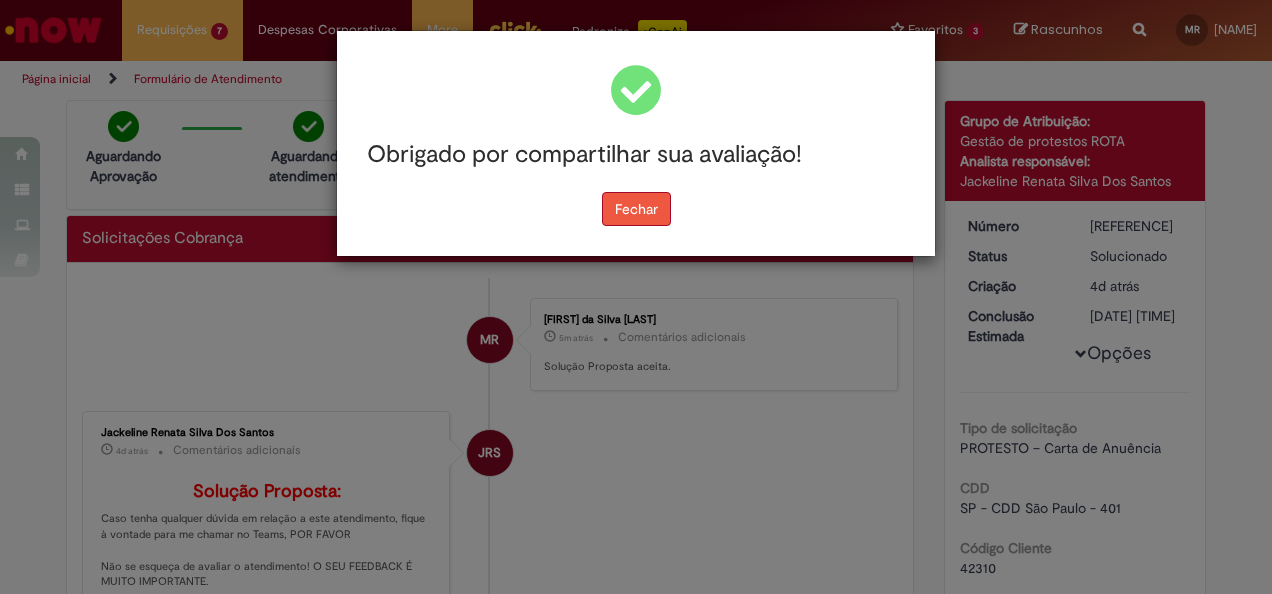 click on "Fechar" at bounding box center [636, 209] 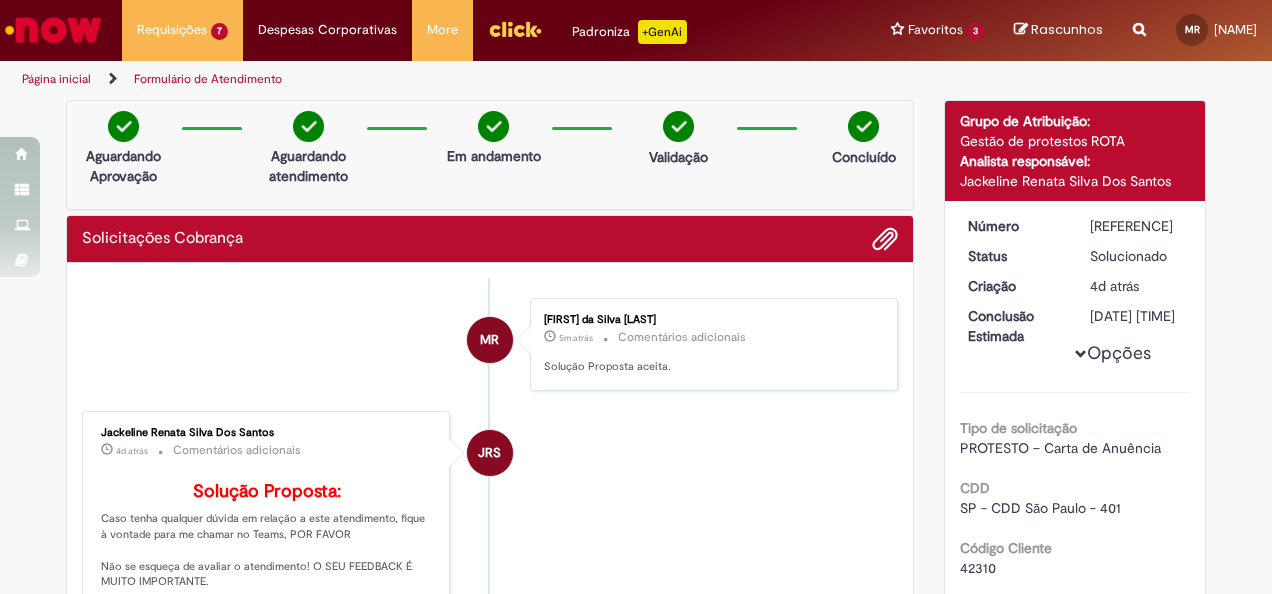 click on "Página inicial" at bounding box center (56, 79) 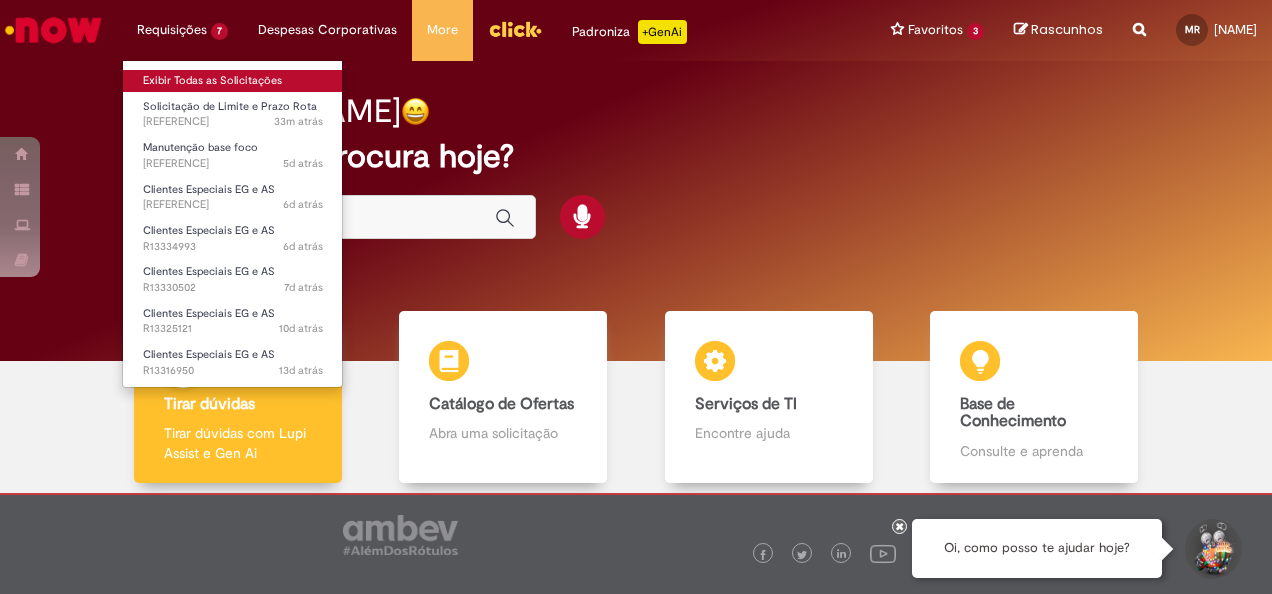 click on "Exibir Todas as Solicitações" at bounding box center (233, 81) 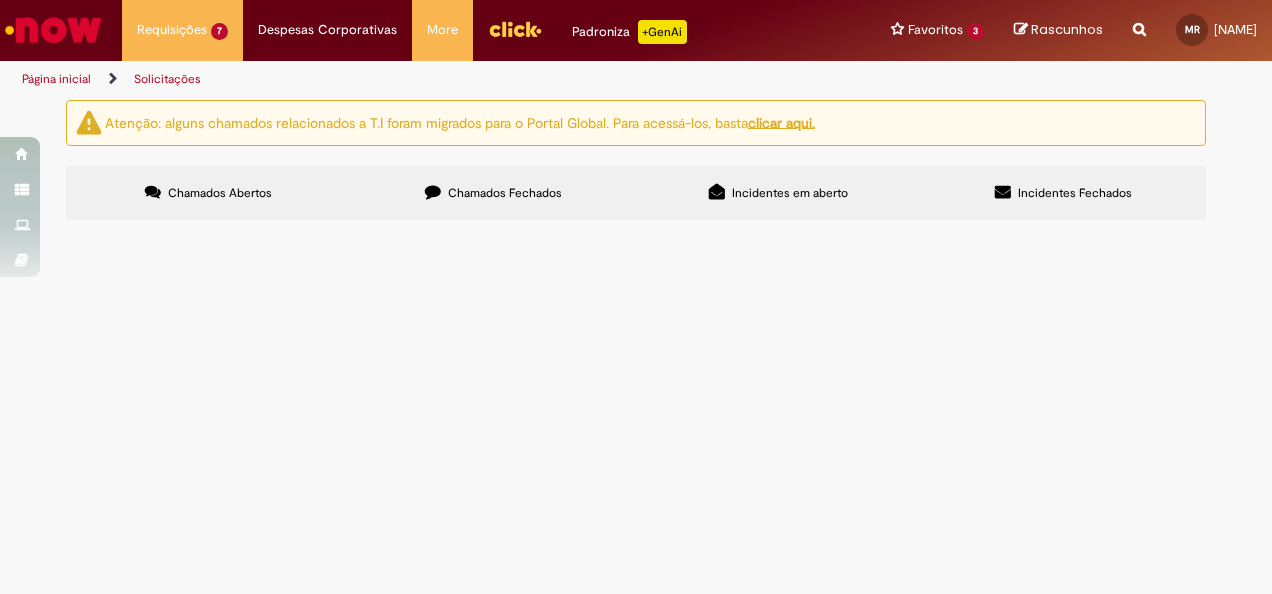 click on "Boa tarde! Solicito o desbloqueio do cadastro. Cliente com CNPJ regularizado.
CDD [CITY]  PDV: [NUMBER]  REDE [BRAND]" at bounding box center [0, 0] 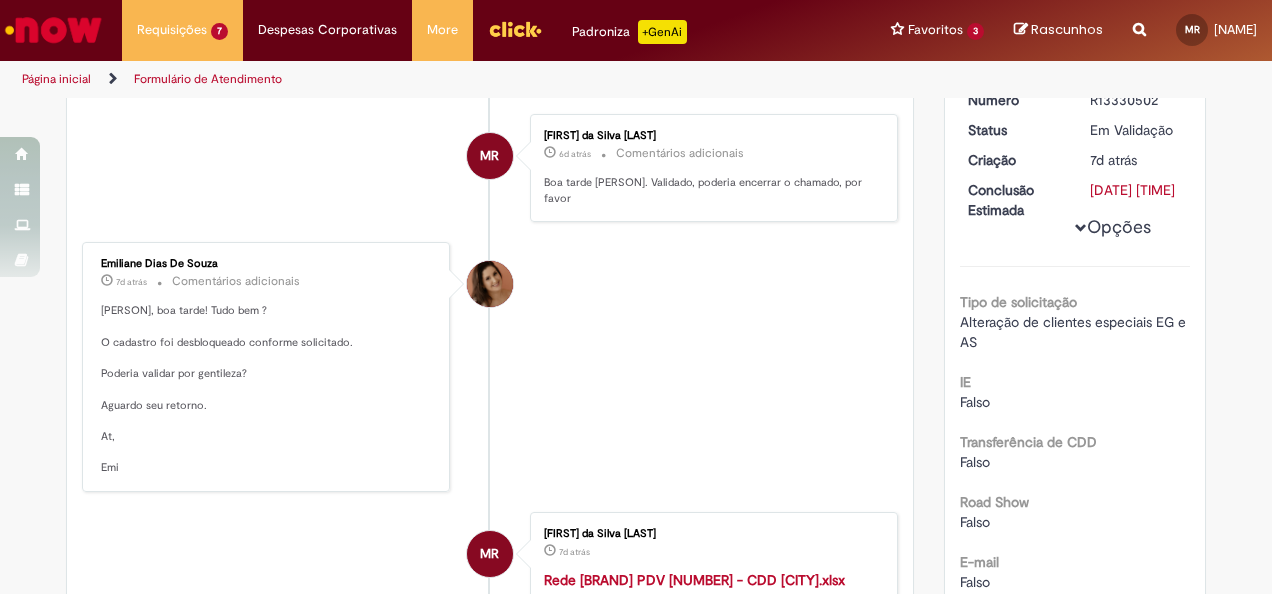 scroll, scrollTop: 0, scrollLeft: 0, axis: both 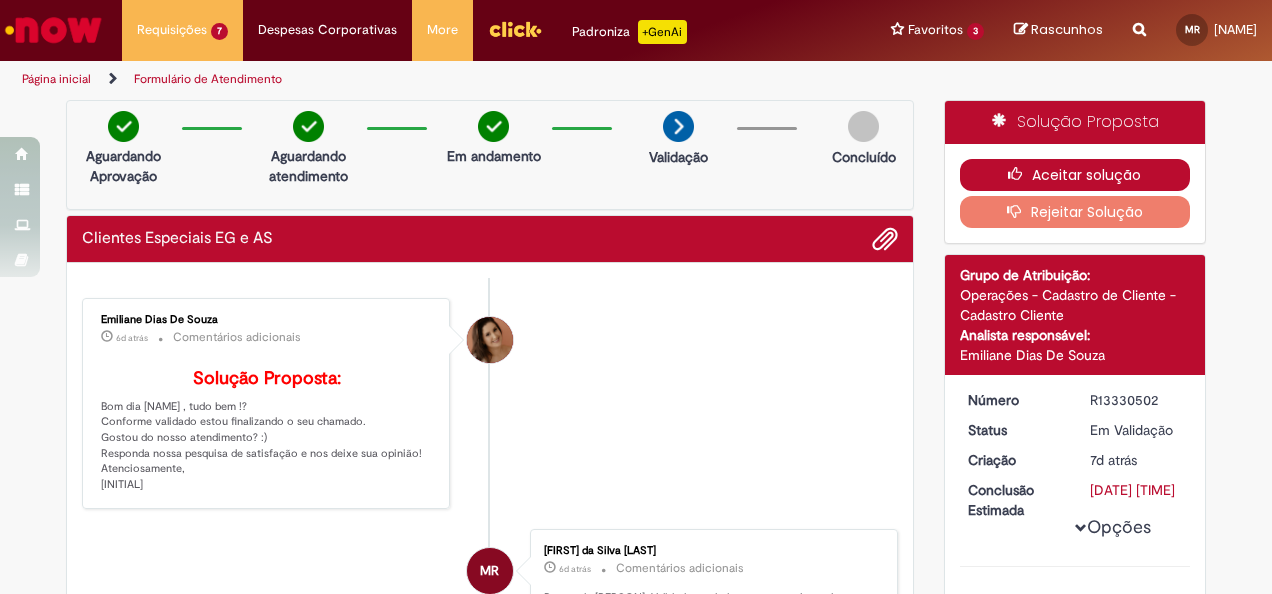 click on "Aceitar solução" at bounding box center (1075, 175) 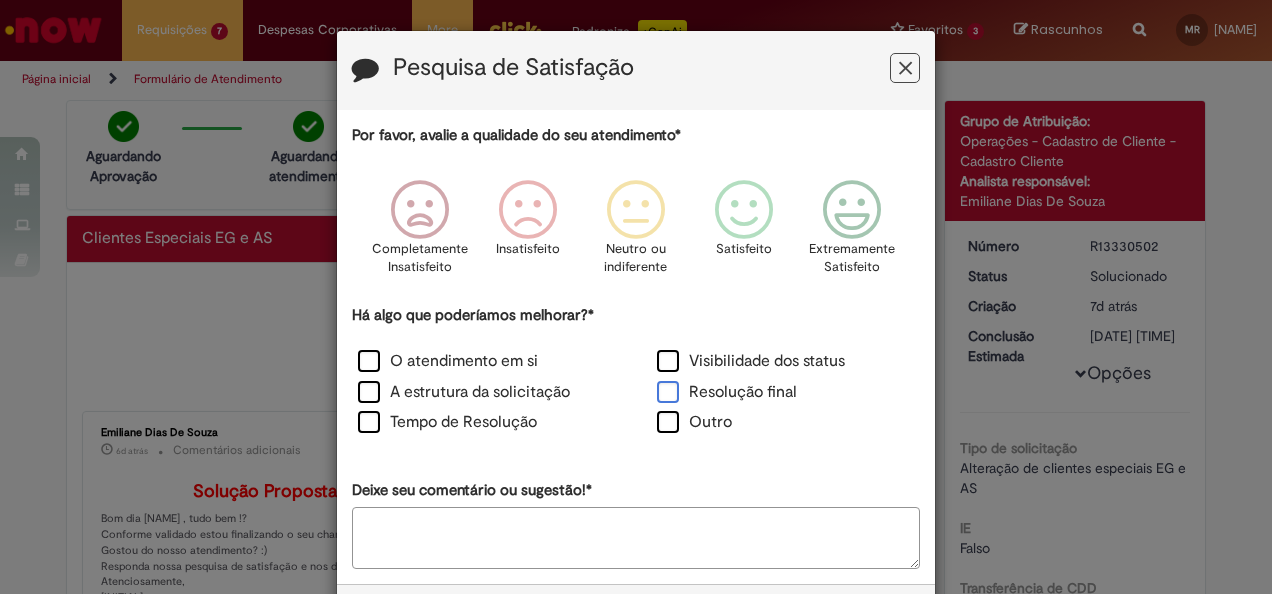 click on "Resolução final" at bounding box center (727, 392) 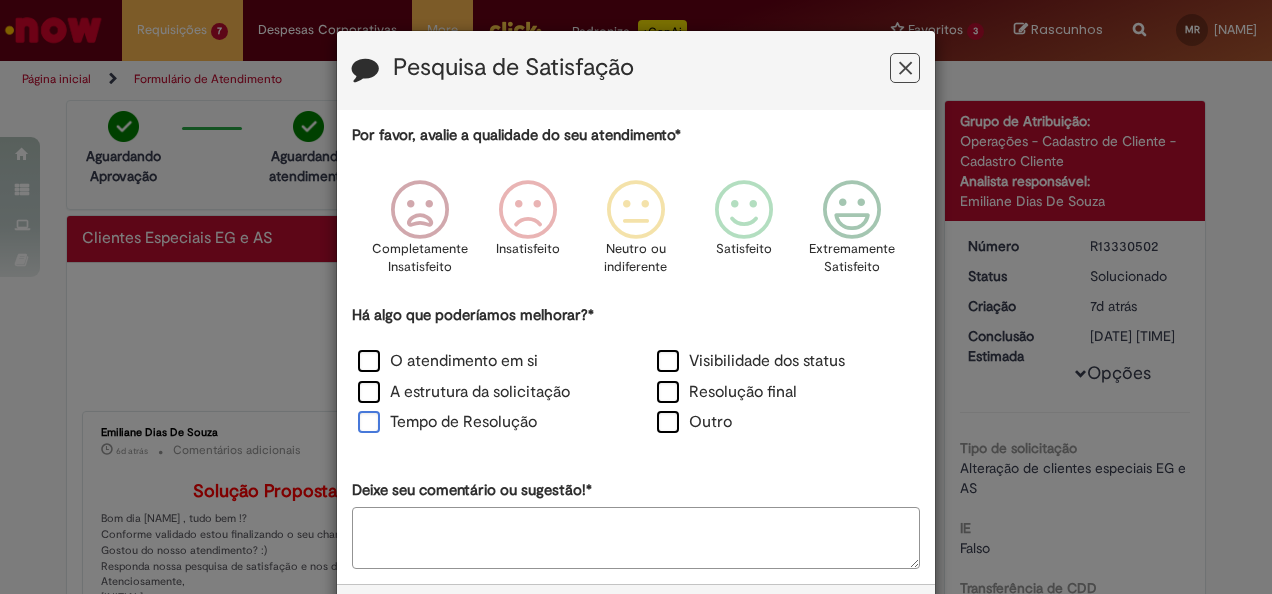 click on "Tempo de Resolução" at bounding box center (447, 422) 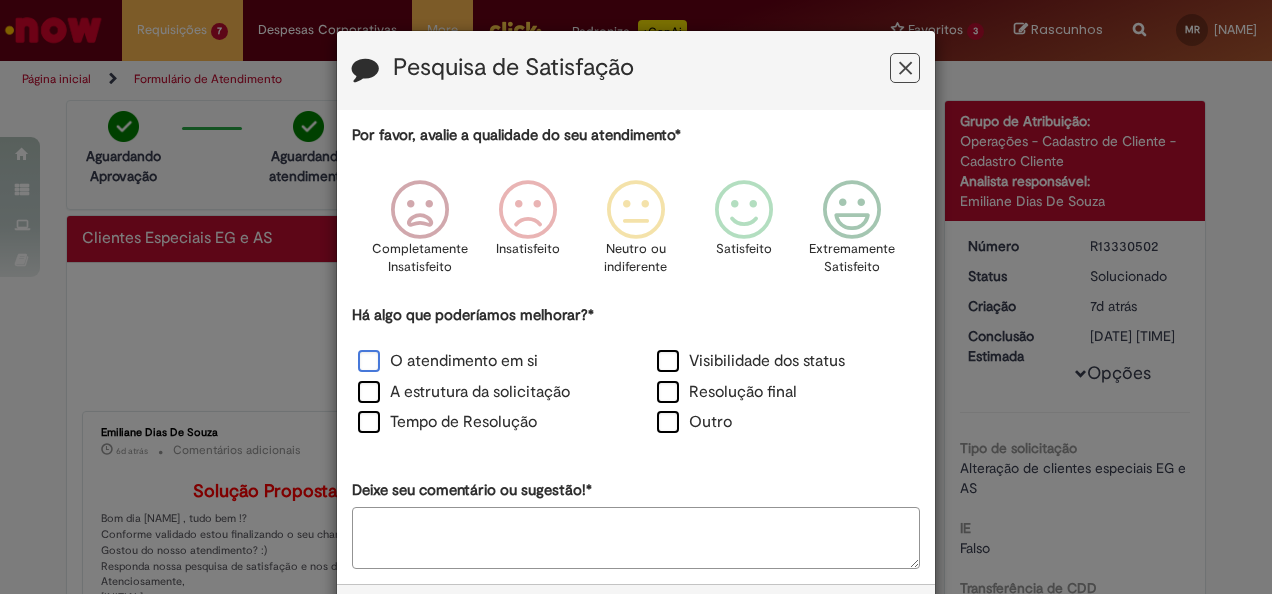 click on "O atendimento em si" at bounding box center [448, 361] 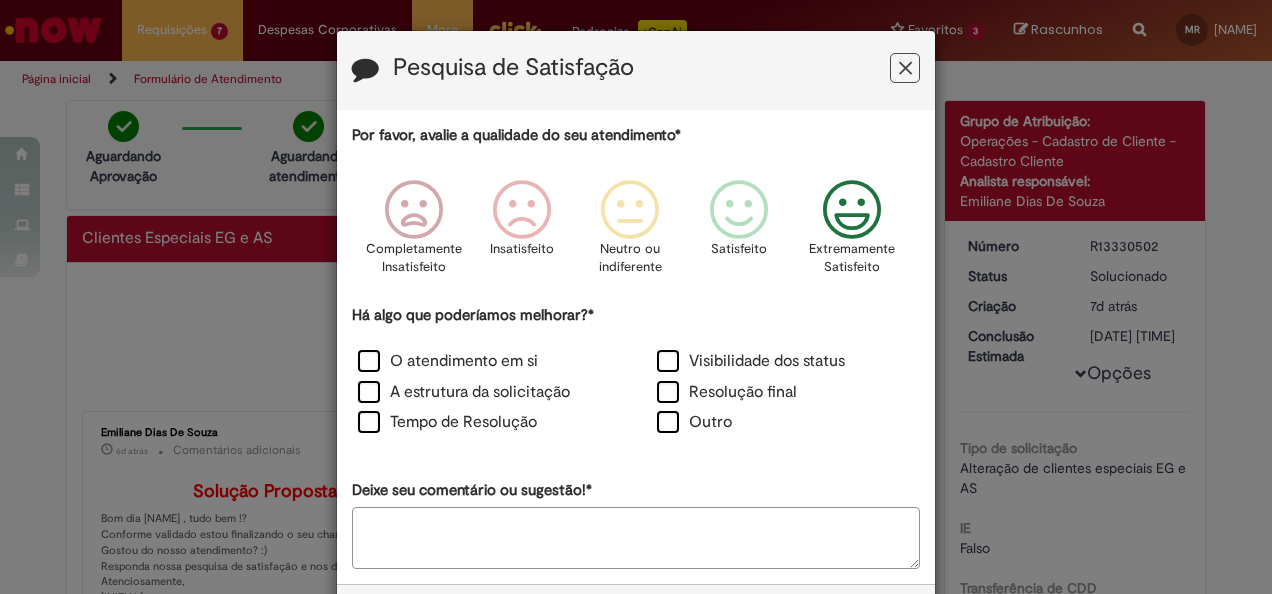click at bounding box center [852, 210] 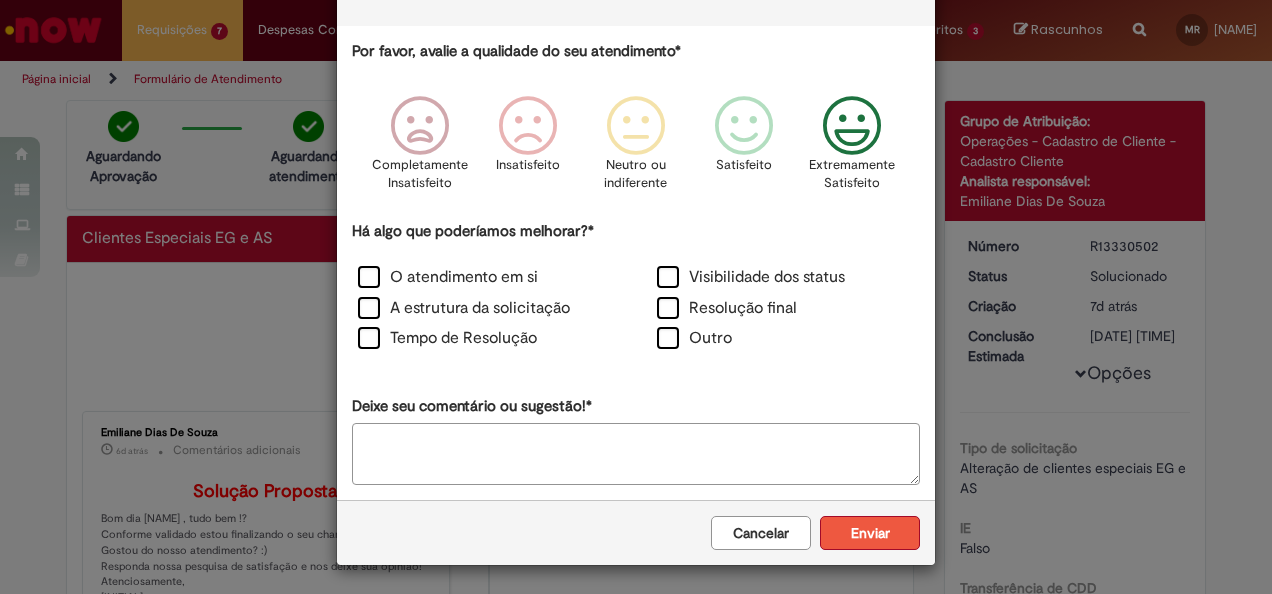 scroll, scrollTop: 83, scrollLeft: 0, axis: vertical 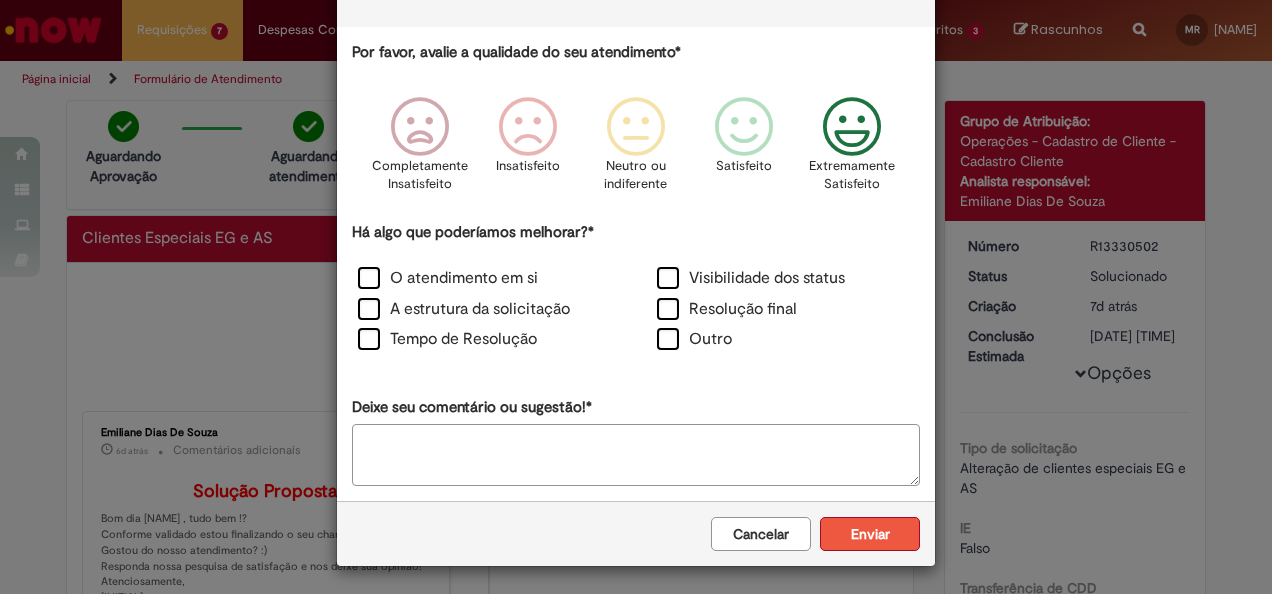 click on "Enviar" at bounding box center (870, 534) 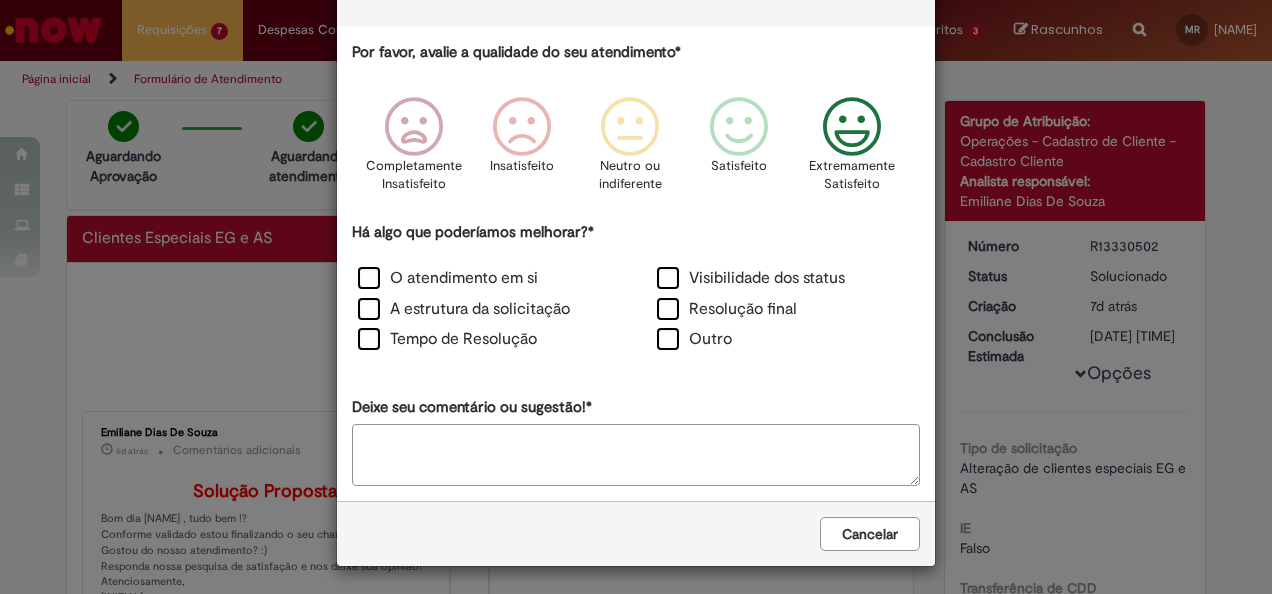 click on "Extremamente Satisfeito" at bounding box center (852, 175) 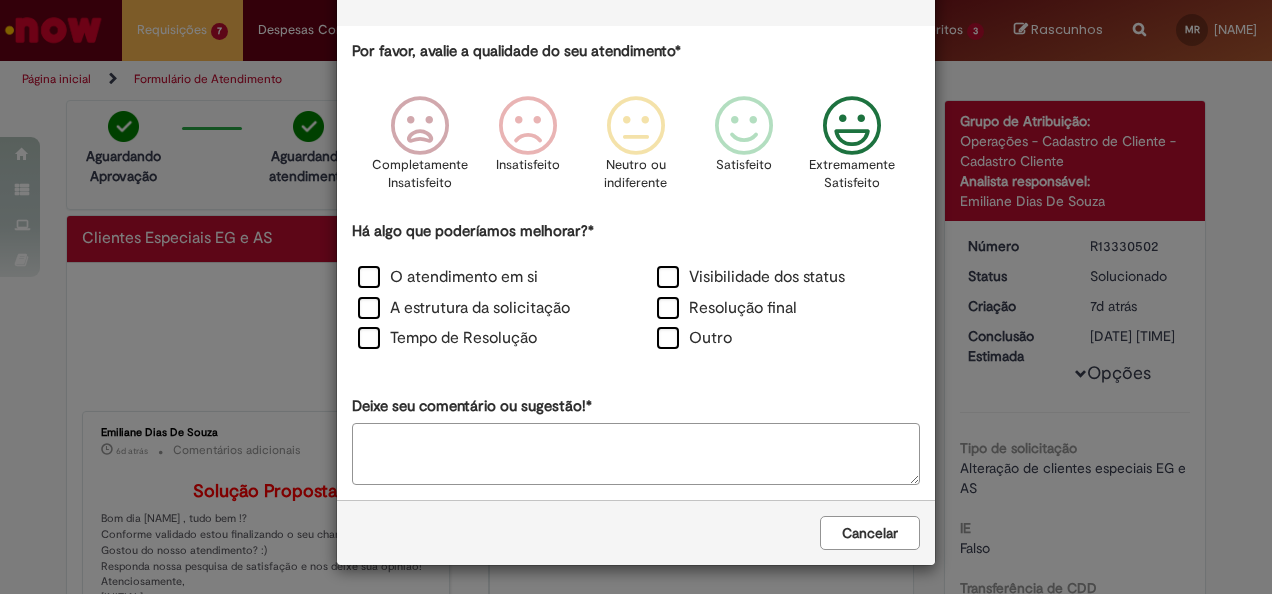 scroll, scrollTop: 83, scrollLeft: 0, axis: vertical 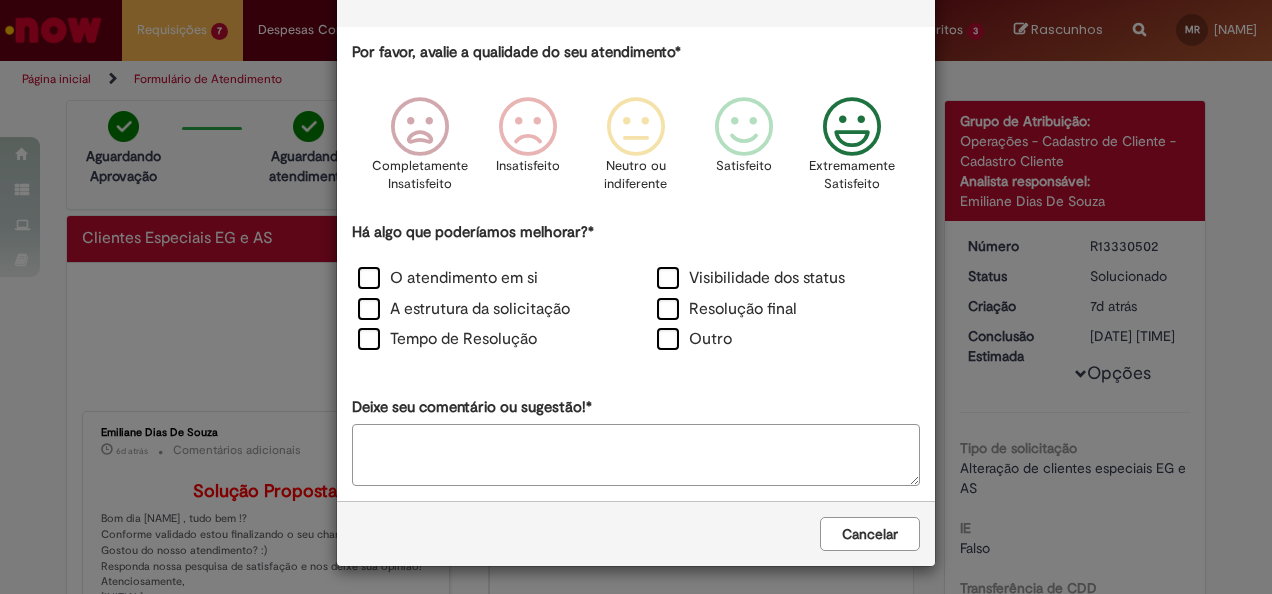 click on "Deixe seu comentário ou sugestão!*" at bounding box center (636, 455) 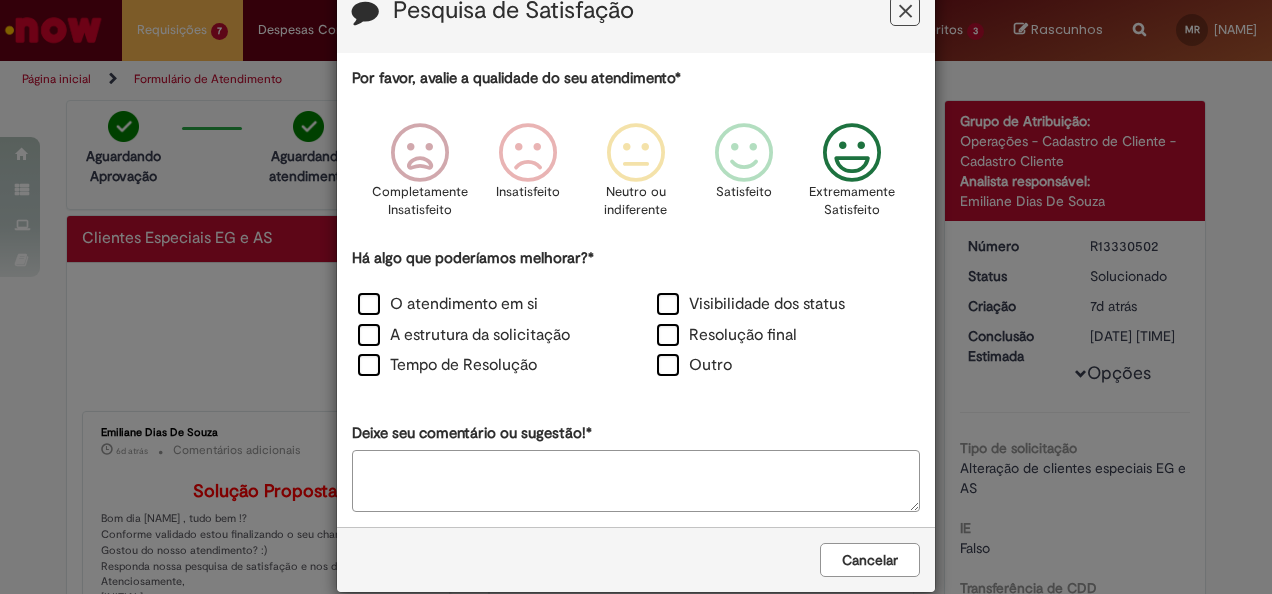 scroll, scrollTop: 83, scrollLeft: 0, axis: vertical 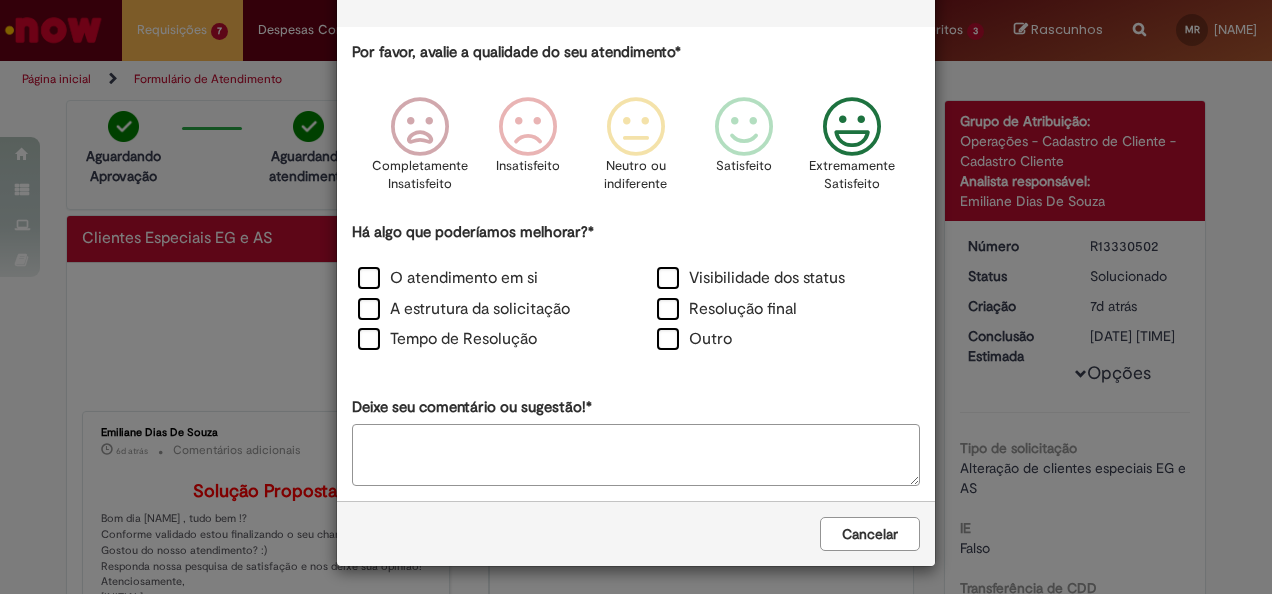 click on "Deixe seu comentário ou sugestão!*" at bounding box center [636, 455] 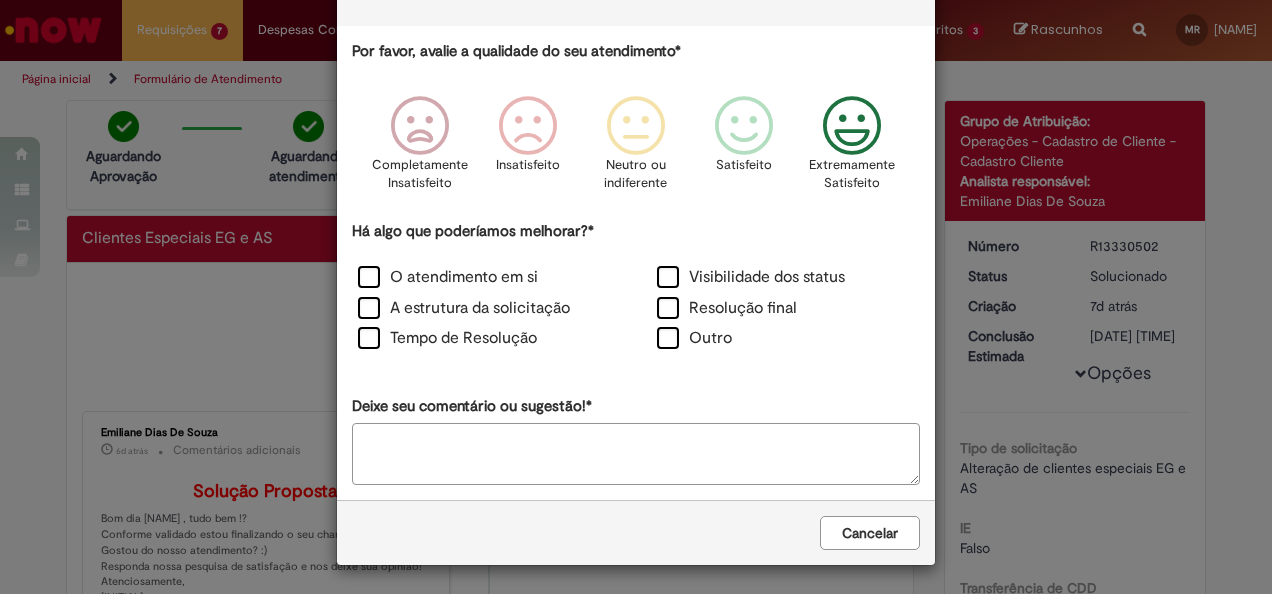 click on "Por favor, avalie a qualidade do seu atendimento*
Completamente Insatisfeito
Insatisfeito
Neutro ou indiferente
Satisfeito
Extremamente Satisfeito
Há algo que poderíamos melhorar?*
O atendimento em si
Visibilidade dos status
A estrutura da solicitação
Resolução final
Tempo de Resolução
Outro
Deixe seu comentário ou sugestão!*" at bounding box center [636, 262] 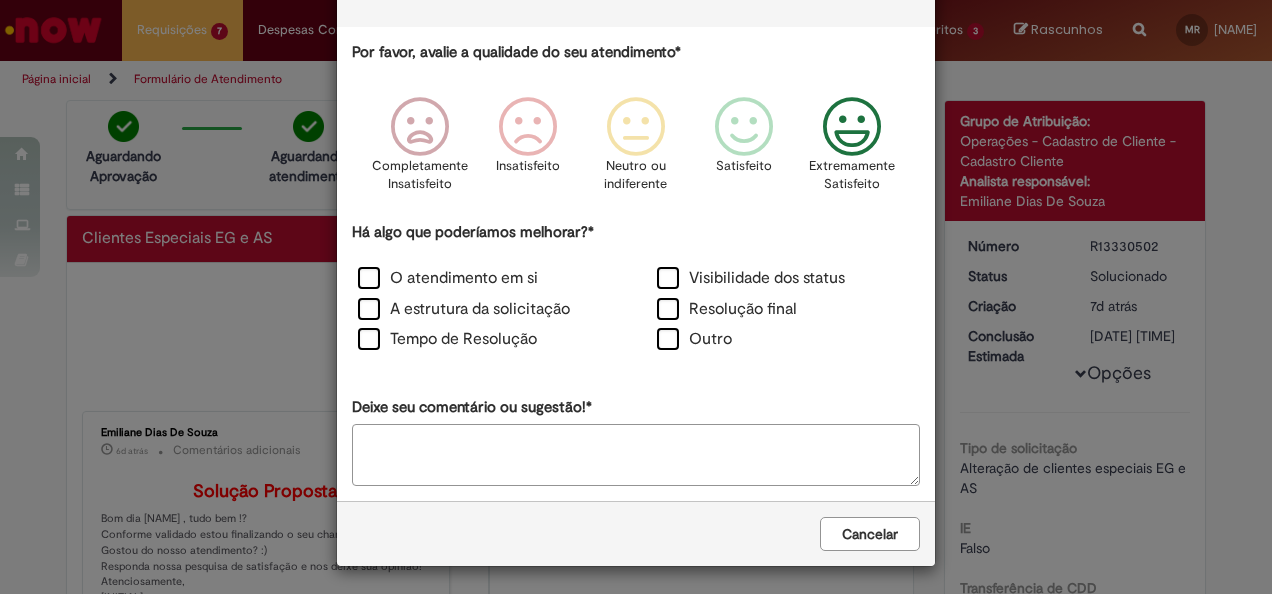 click on "Cancelar" at bounding box center (870, 534) 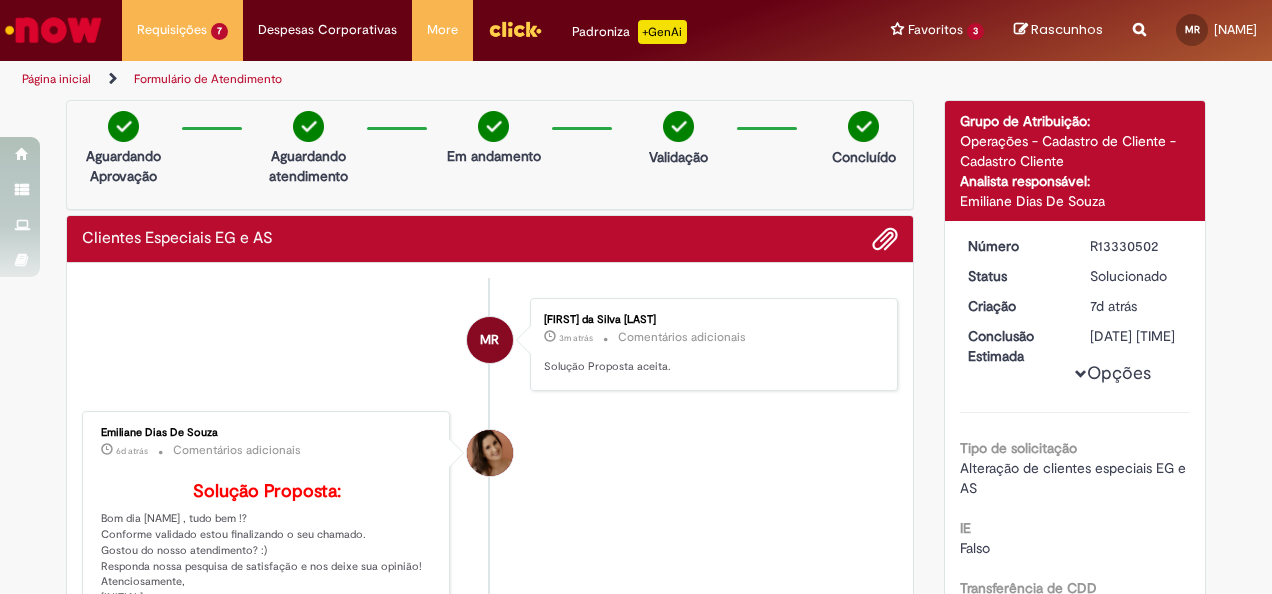 click on "Página inicial" at bounding box center [56, 79] 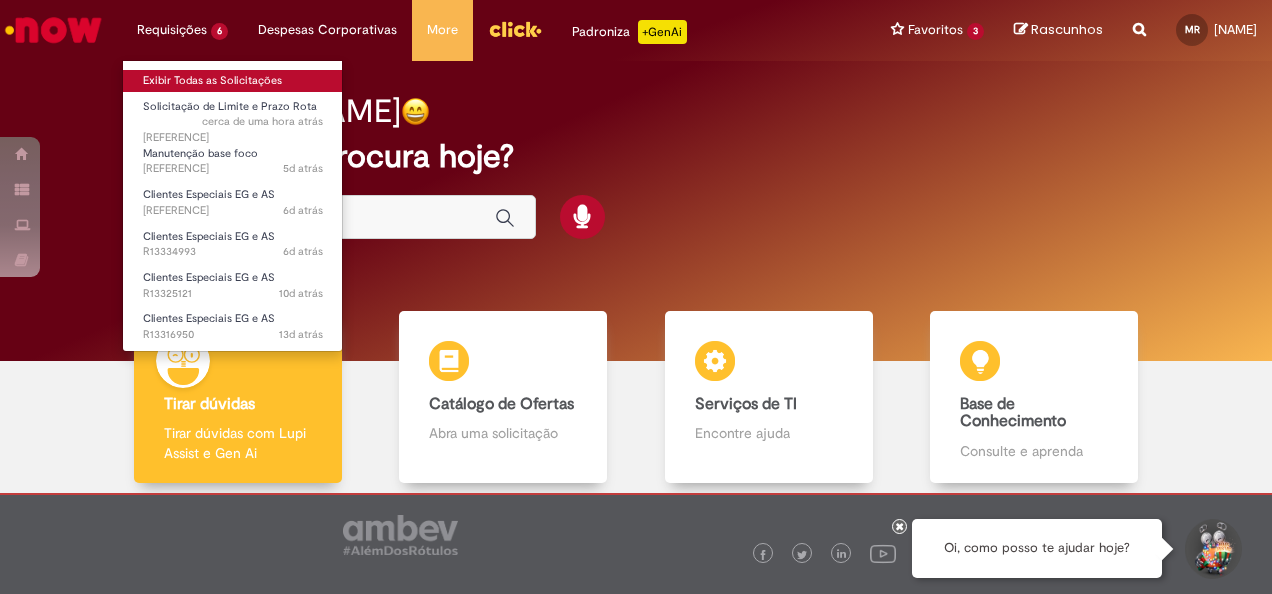click on "Exibir Todas as Solicitações" at bounding box center [233, 81] 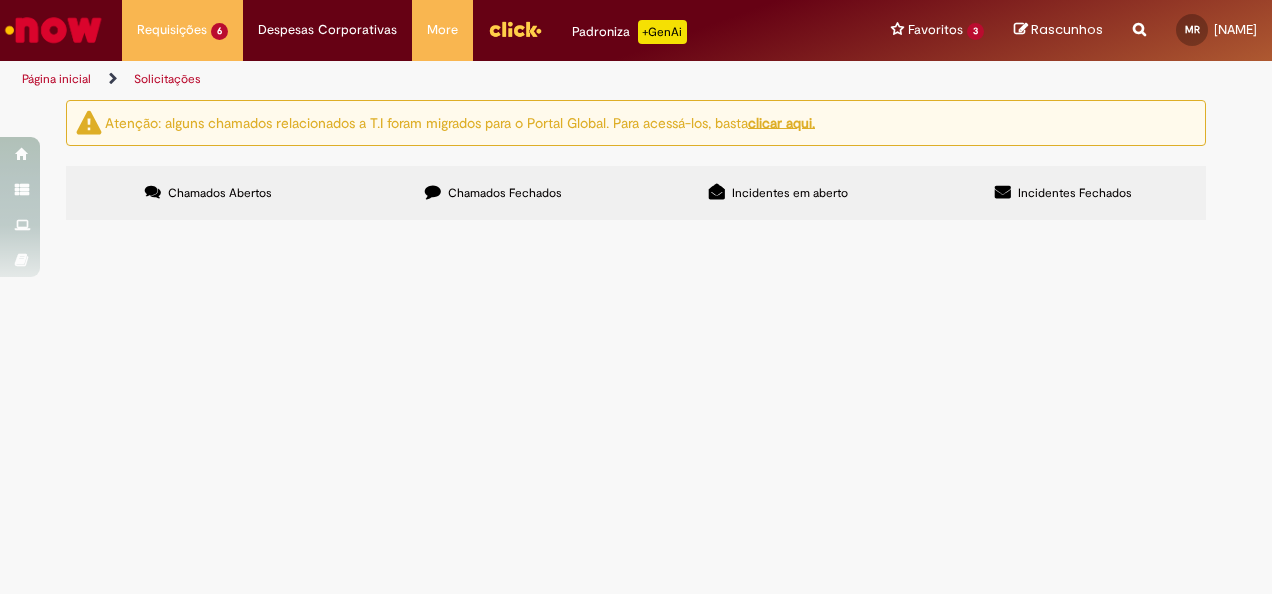 click on "Em Validação" at bounding box center (0, 0) 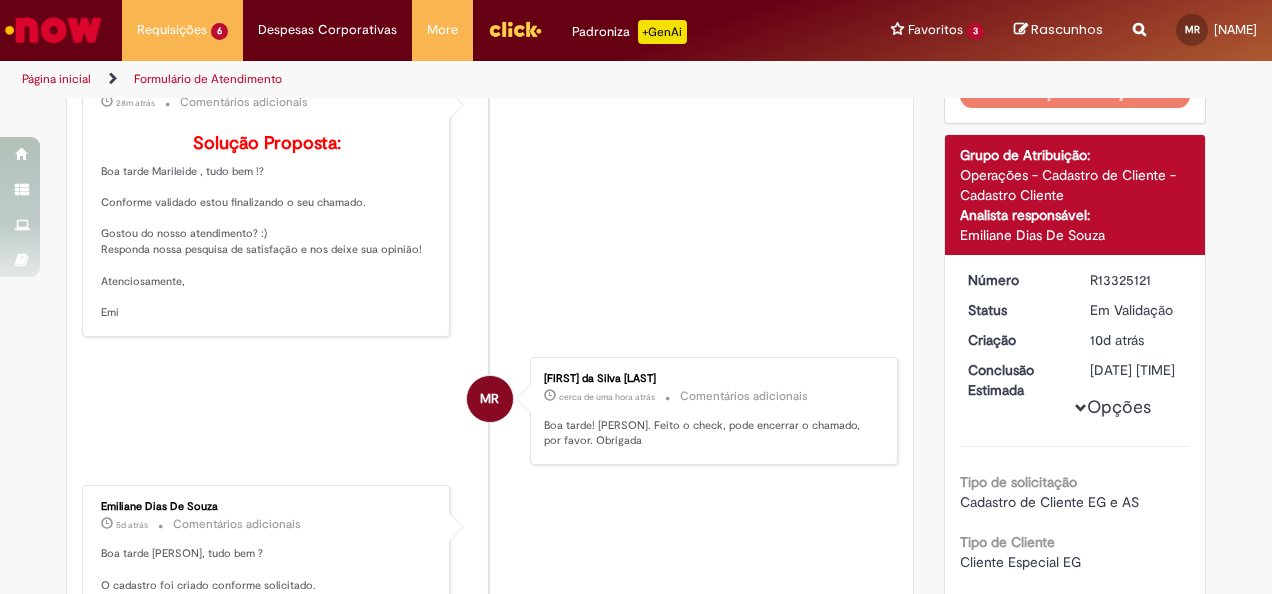 scroll, scrollTop: 0, scrollLeft: 0, axis: both 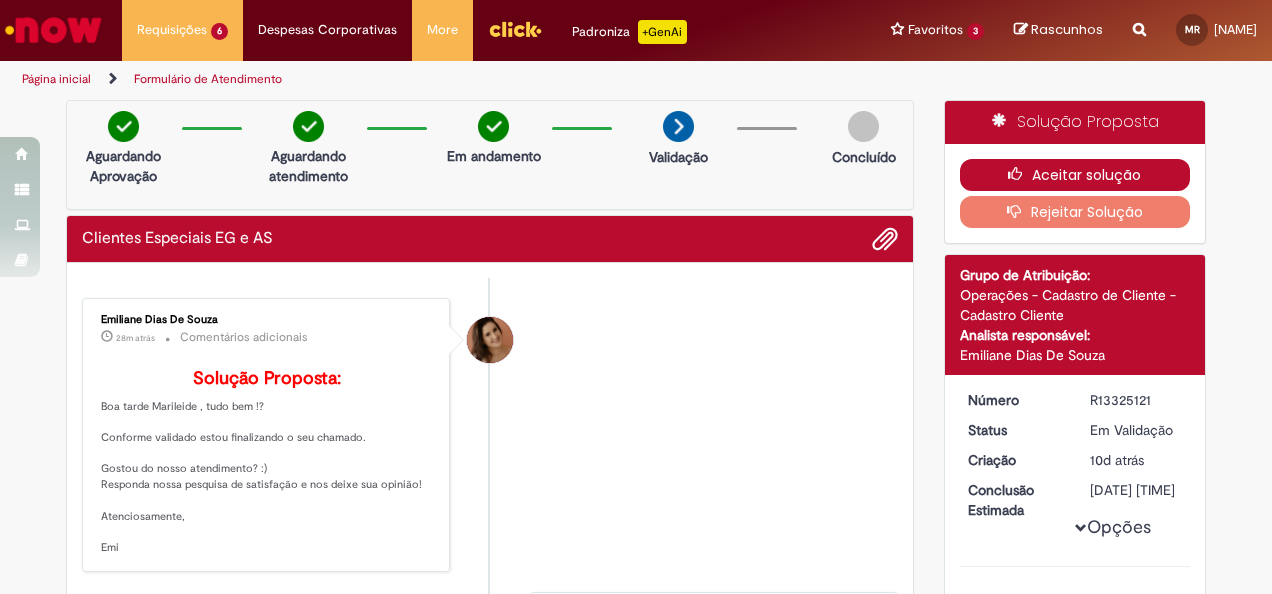 click on "Aceitar solução" at bounding box center [1075, 175] 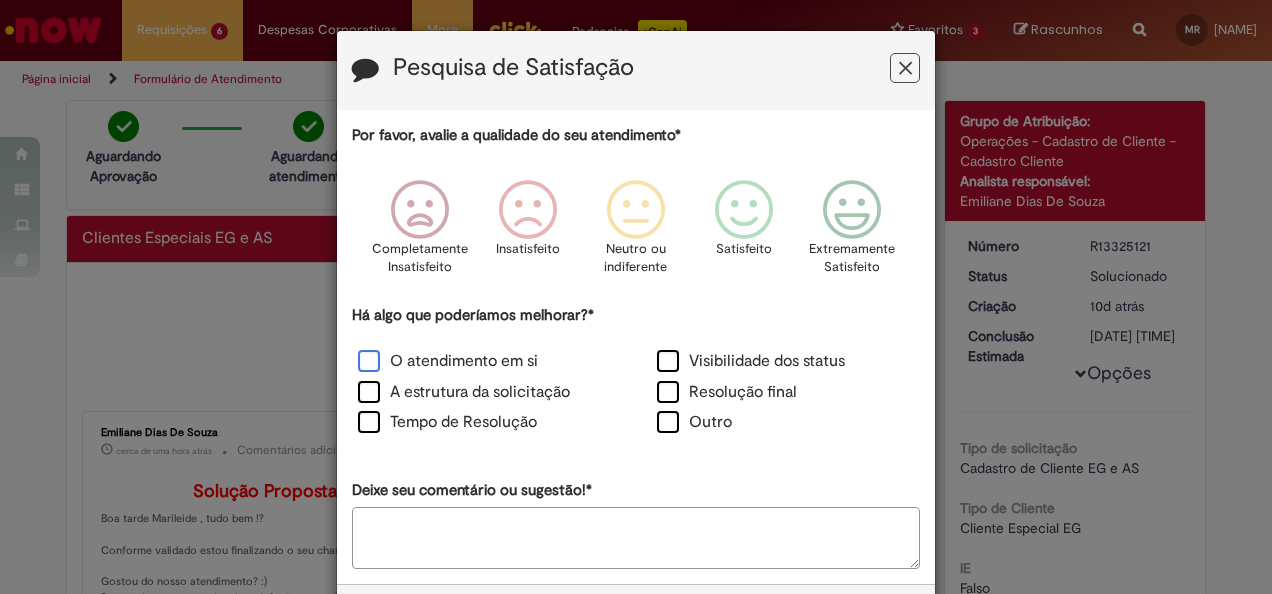click on "O atendimento em si" at bounding box center [448, 361] 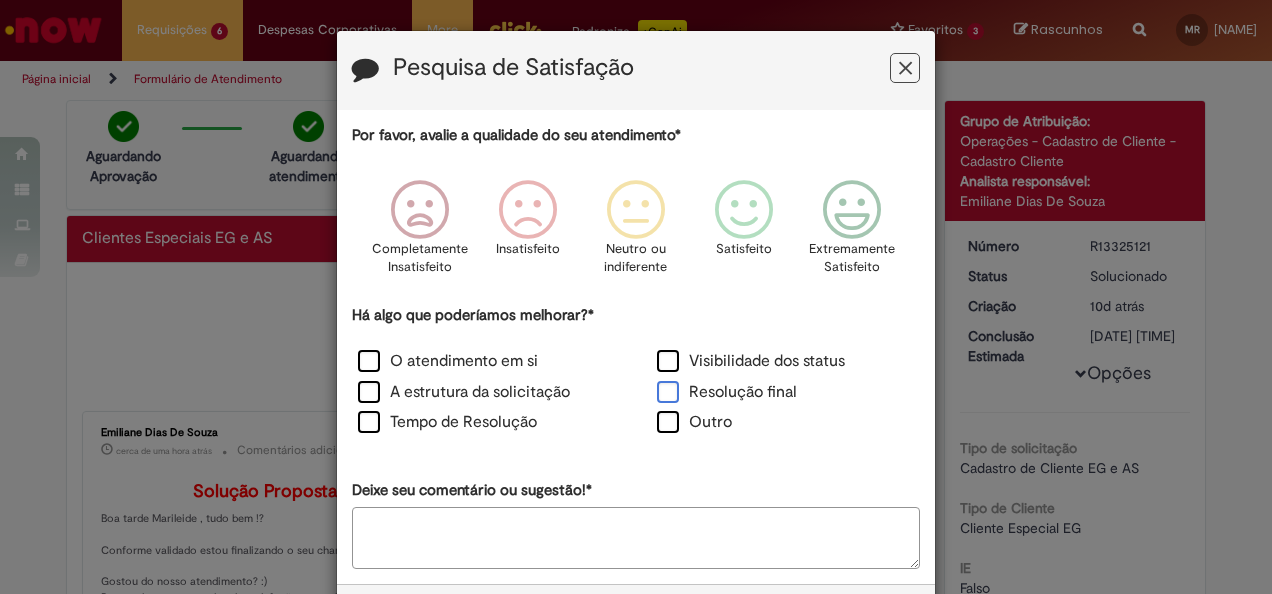click on "Resolução final" at bounding box center [727, 392] 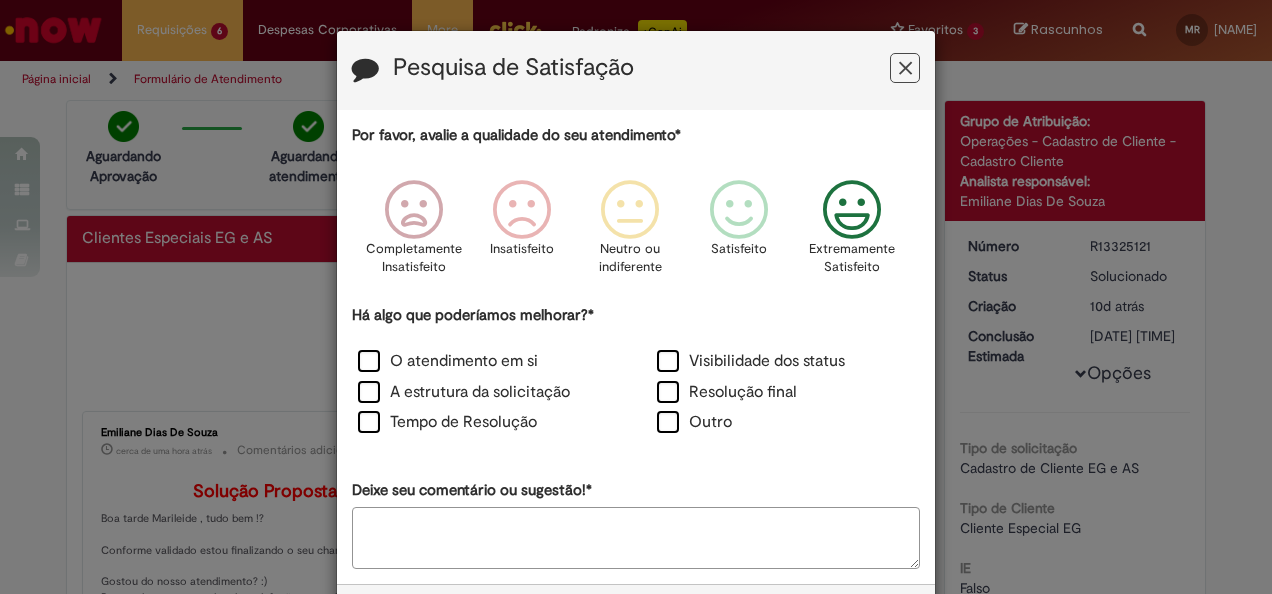 click at bounding box center (852, 210) 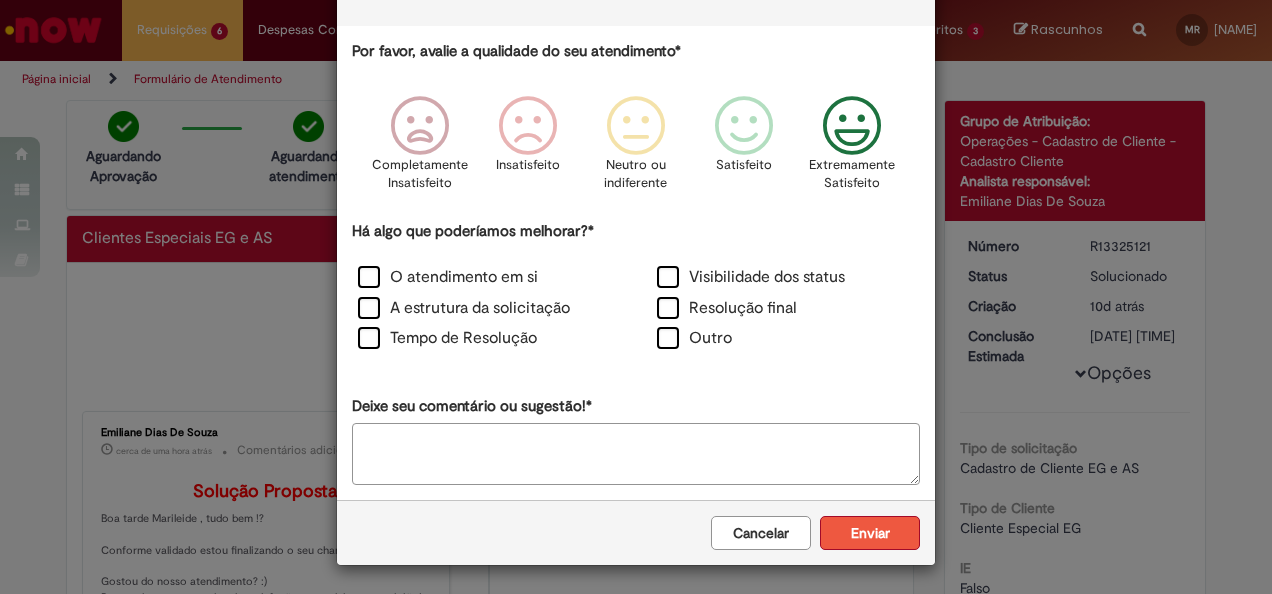scroll, scrollTop: 83, scrollLeft: 0, axis: vertical 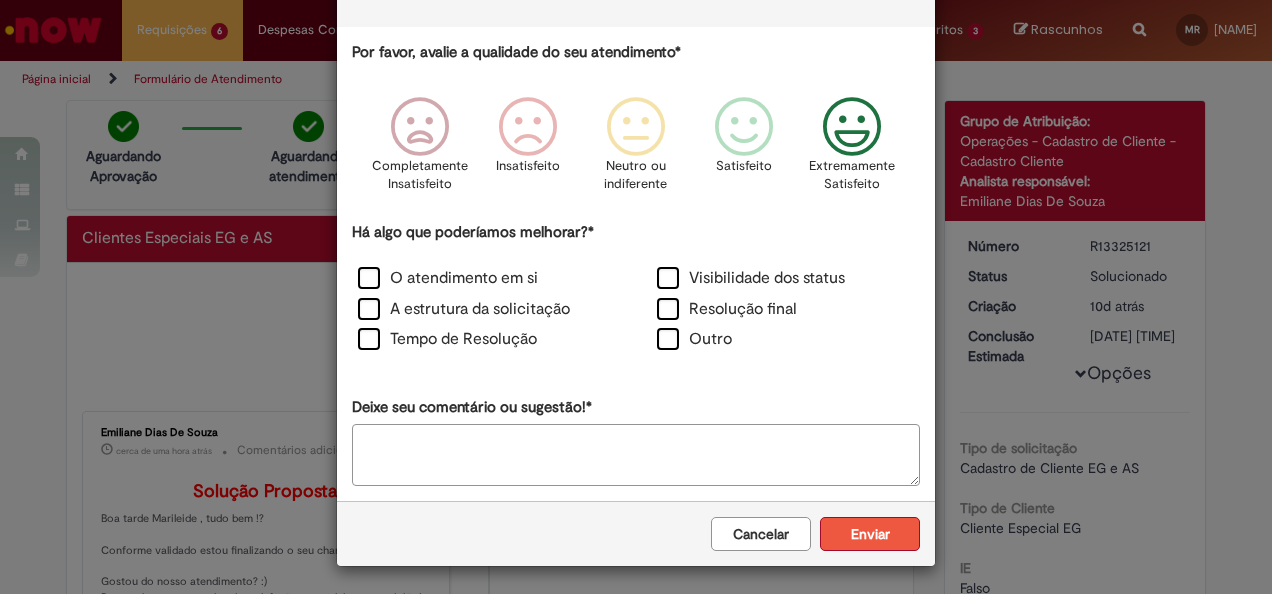 click on "Enviar" at bounding box center [870, 534] 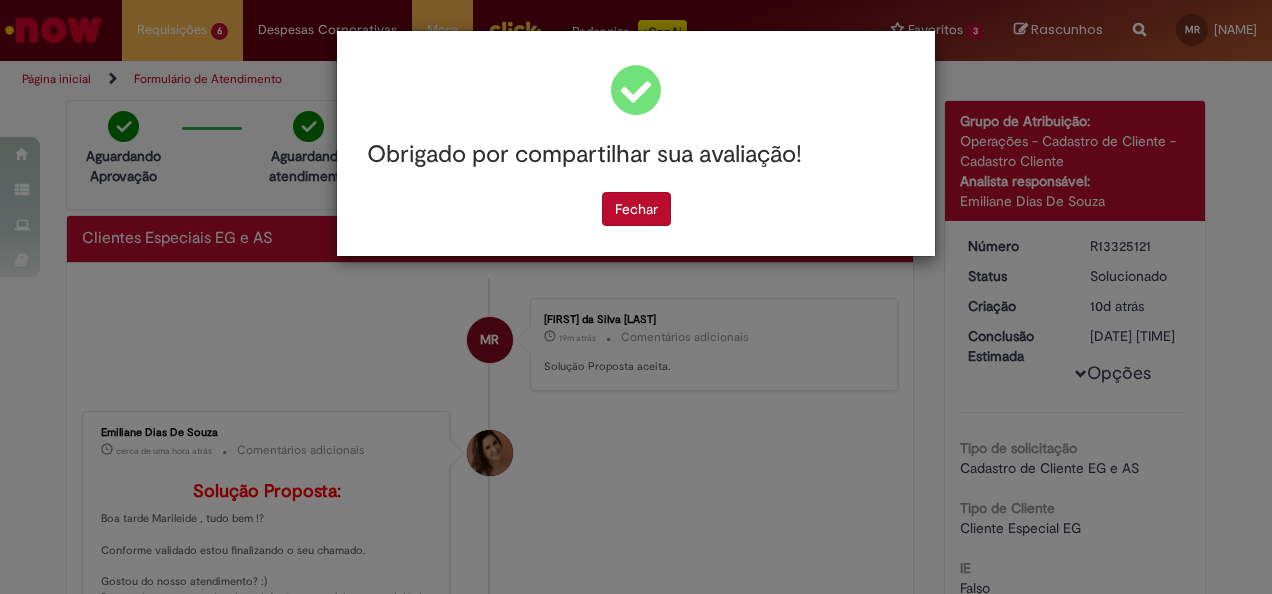 scroll, scrollTop: 0, scrollLeft: 0, axis: both 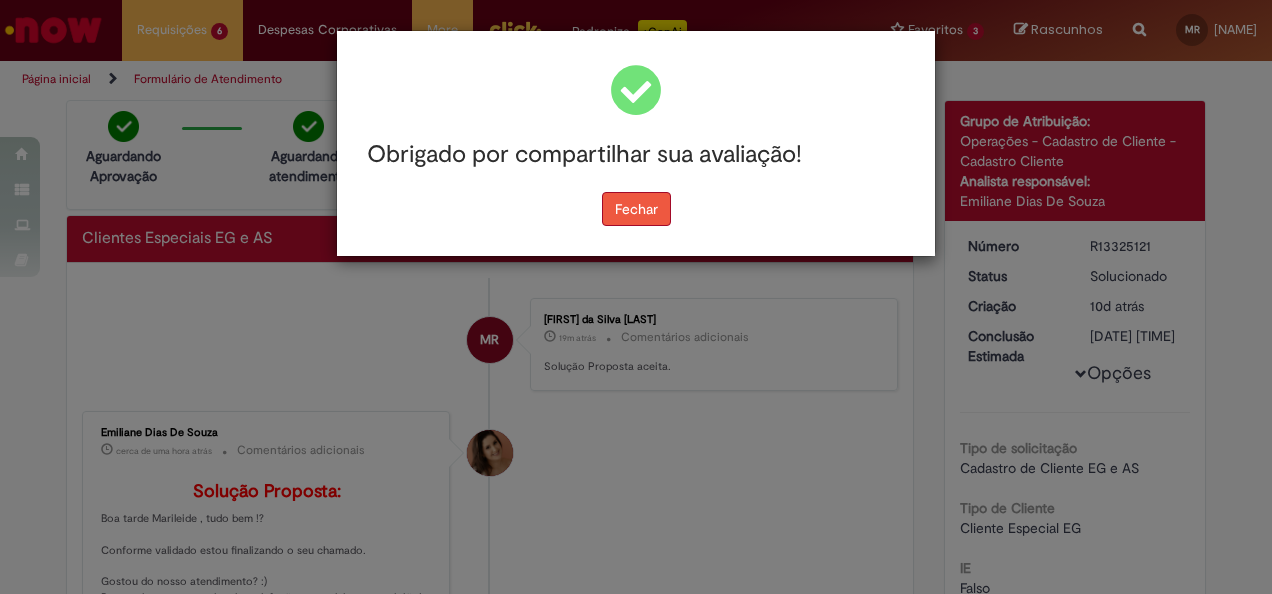 click on "Fechar" at bounding box center [636, 209] 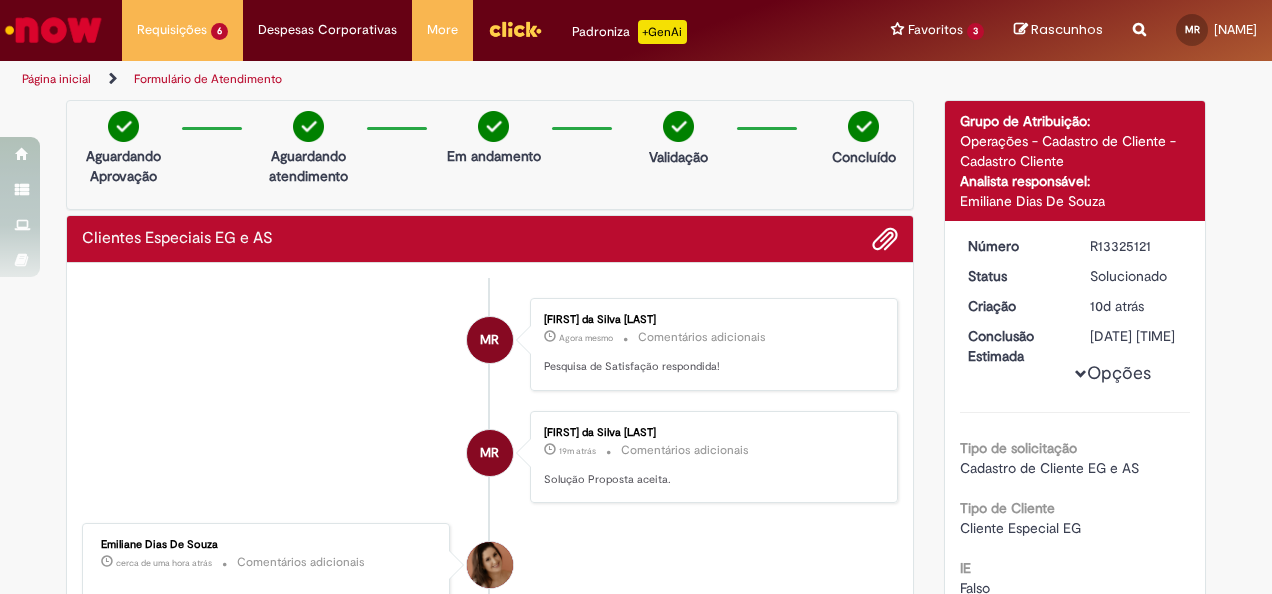 click on "Página inicial" at bounding box center (56, 79) 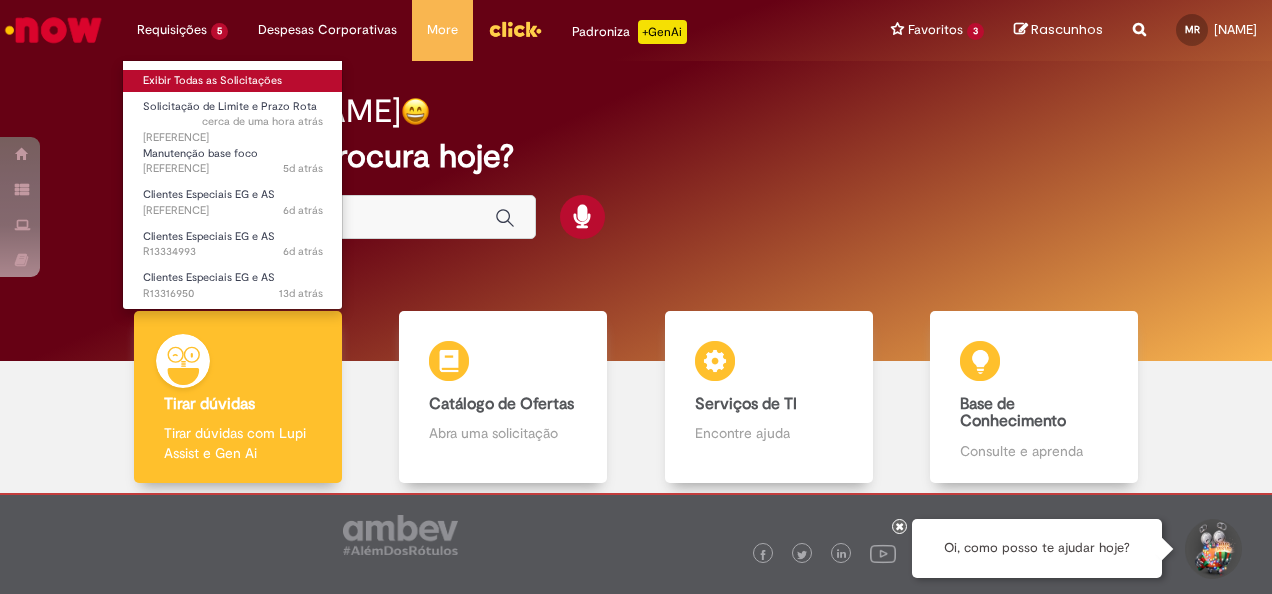 click on "Exibir Todas as Solicitações" at bounding box center (233, 81) 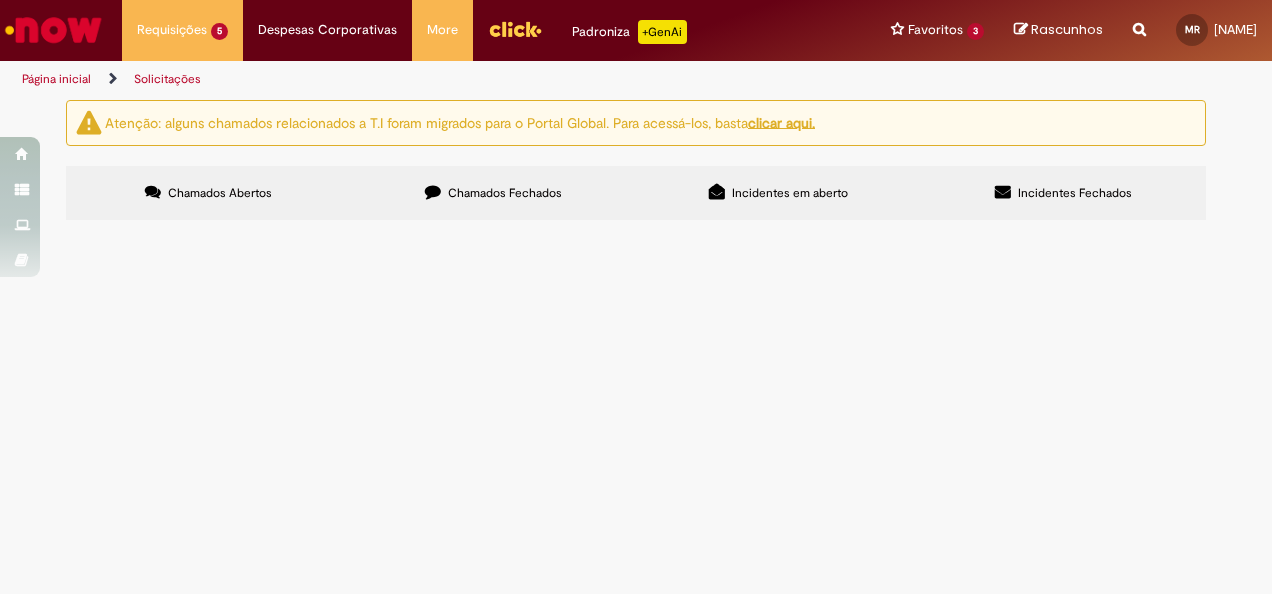 scroll, scrollTop: 69, scrollLeft: 0, axis: vertical 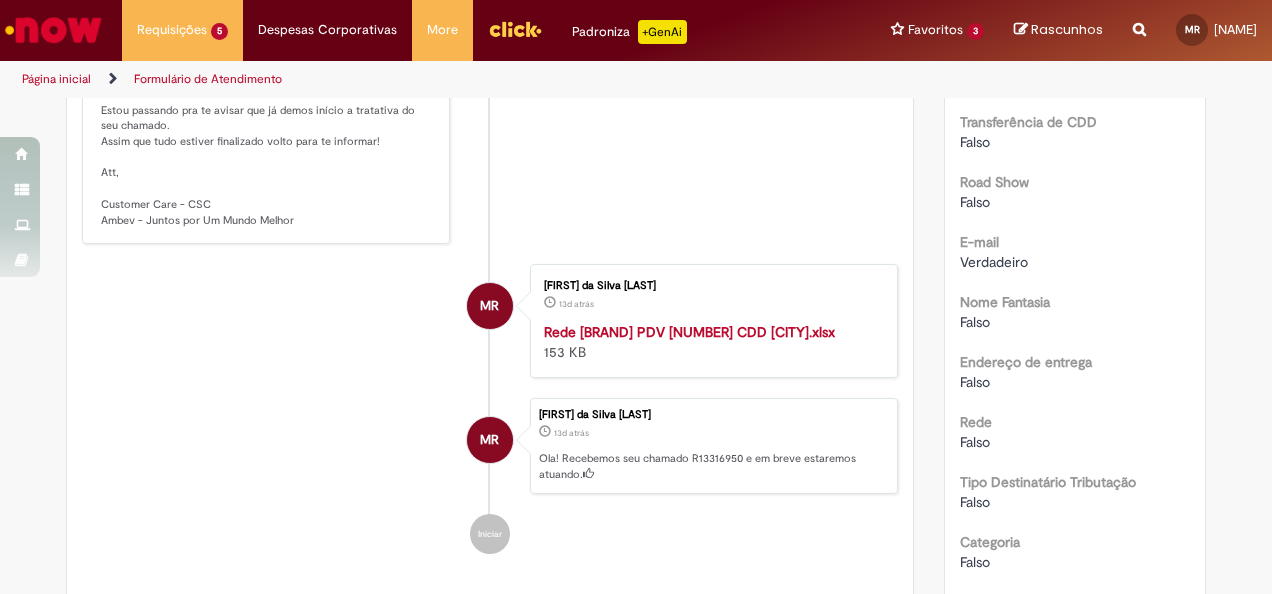 click on "Página inicial" at bounding box center [56, 79] 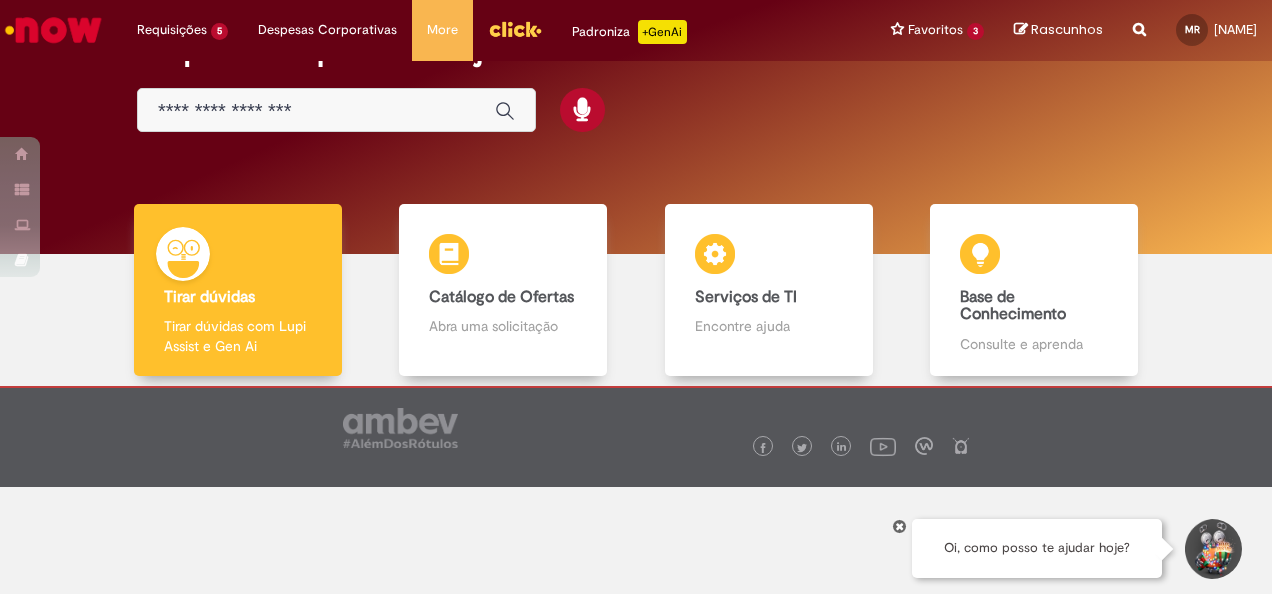 scroll, scrollTop: 0, scrollLeft: 0, axis: both 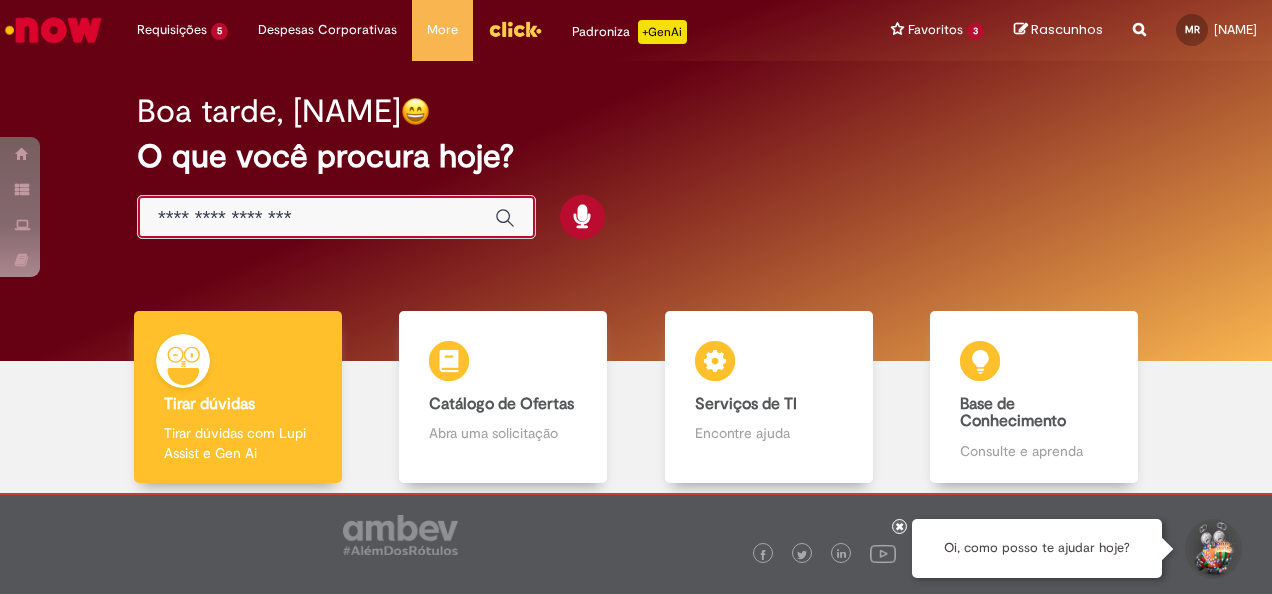 click at bounding box center [316, 218] 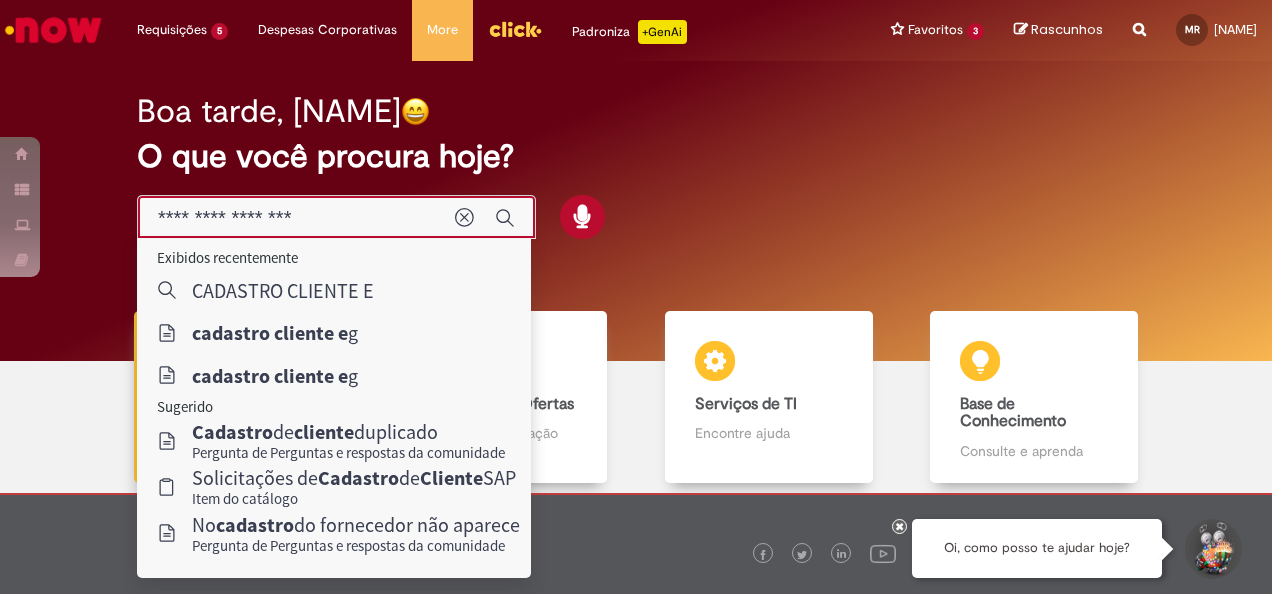 type on "**********" 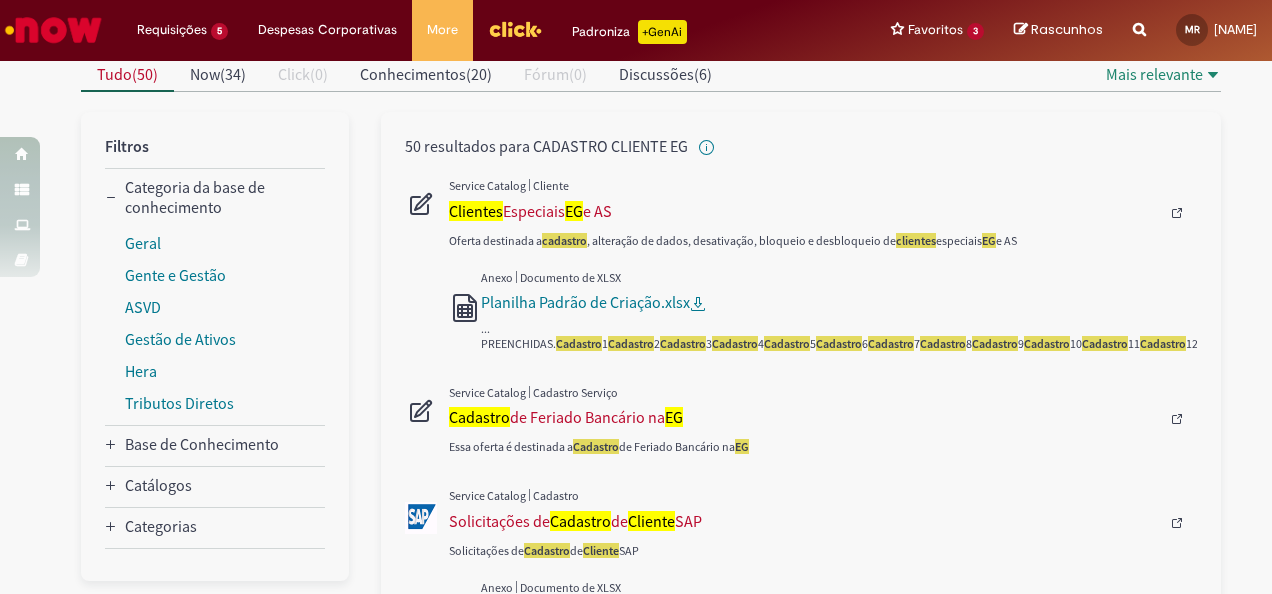 scroll, scrollTop: 200, scrollLeft: 0, axis: vertical 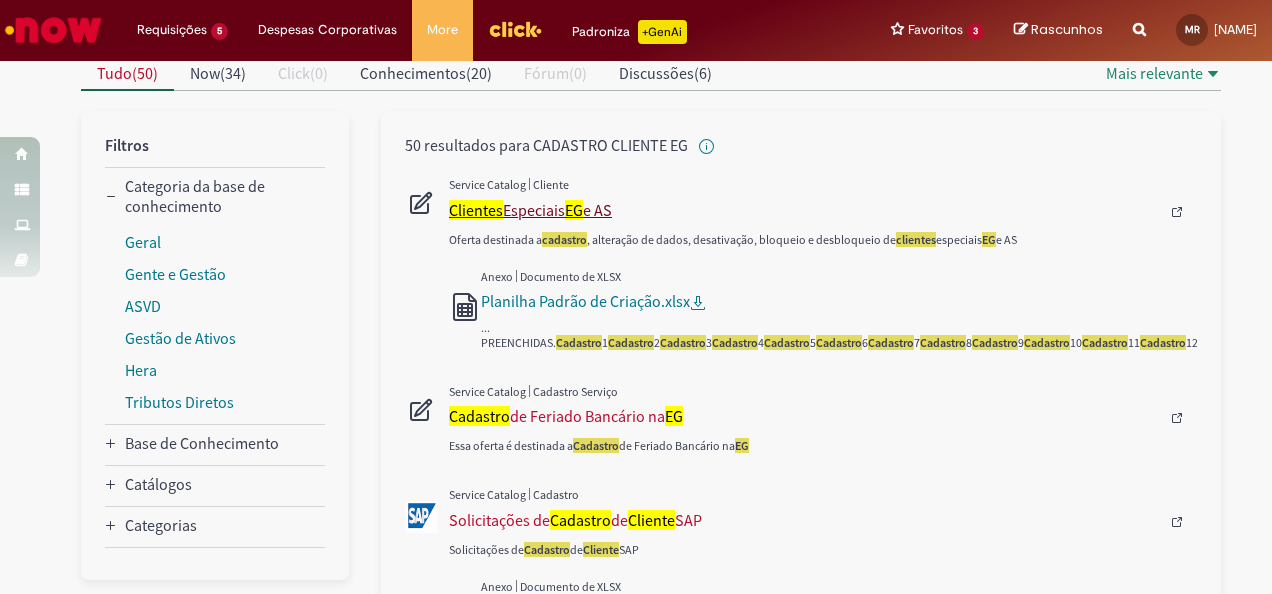 click on "Clientes Especiais EG e AS" at bounding box center (804, 210) 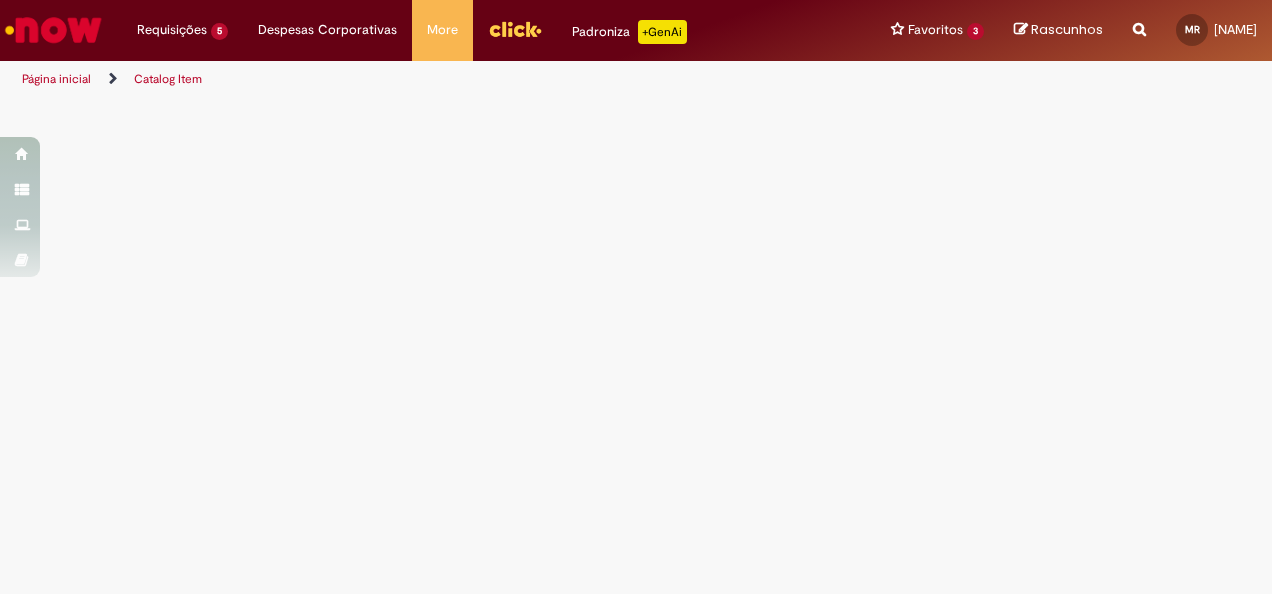 scroll, scrollTop: 0, scrollLeft: 0, axis: both 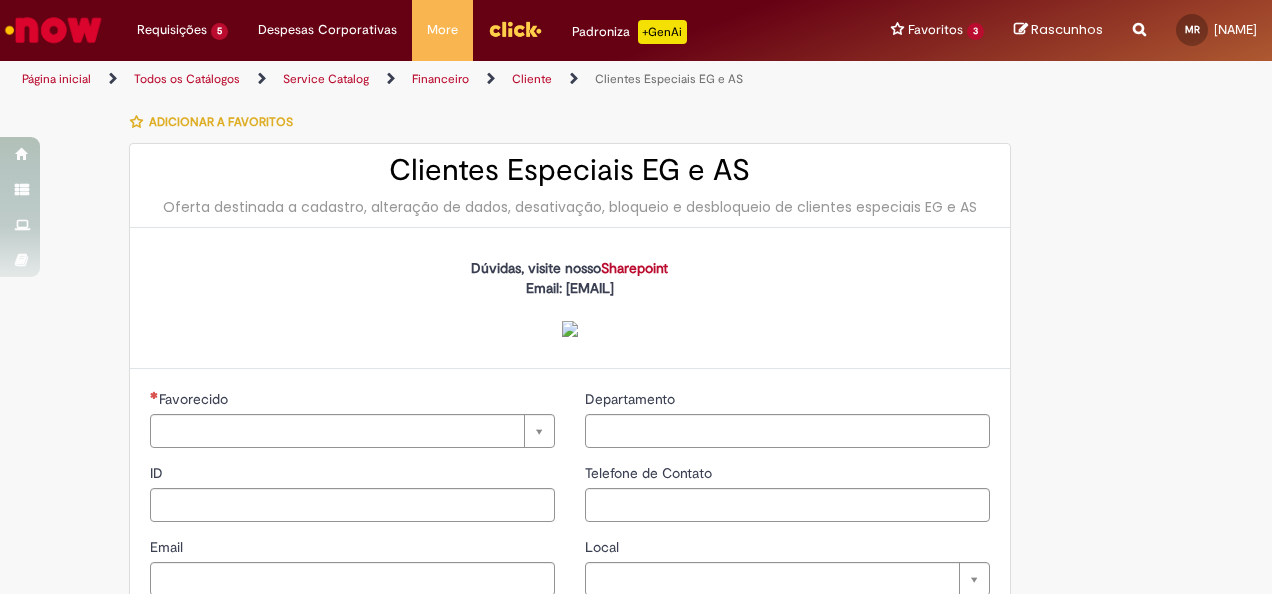 type on "********" 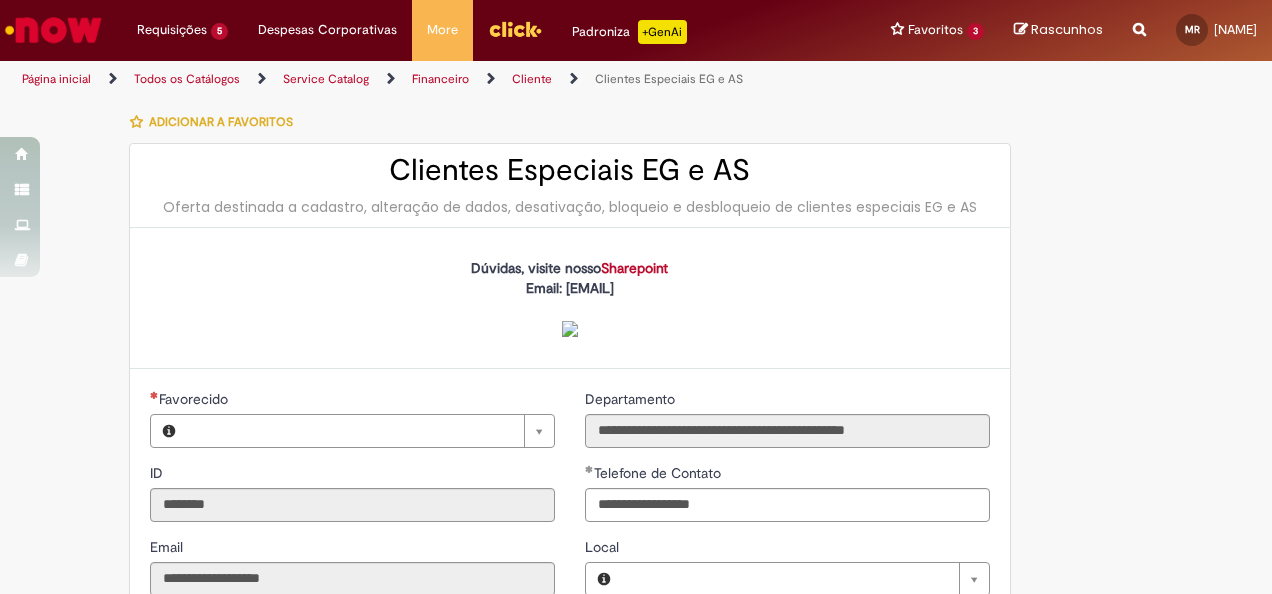type on "**********" 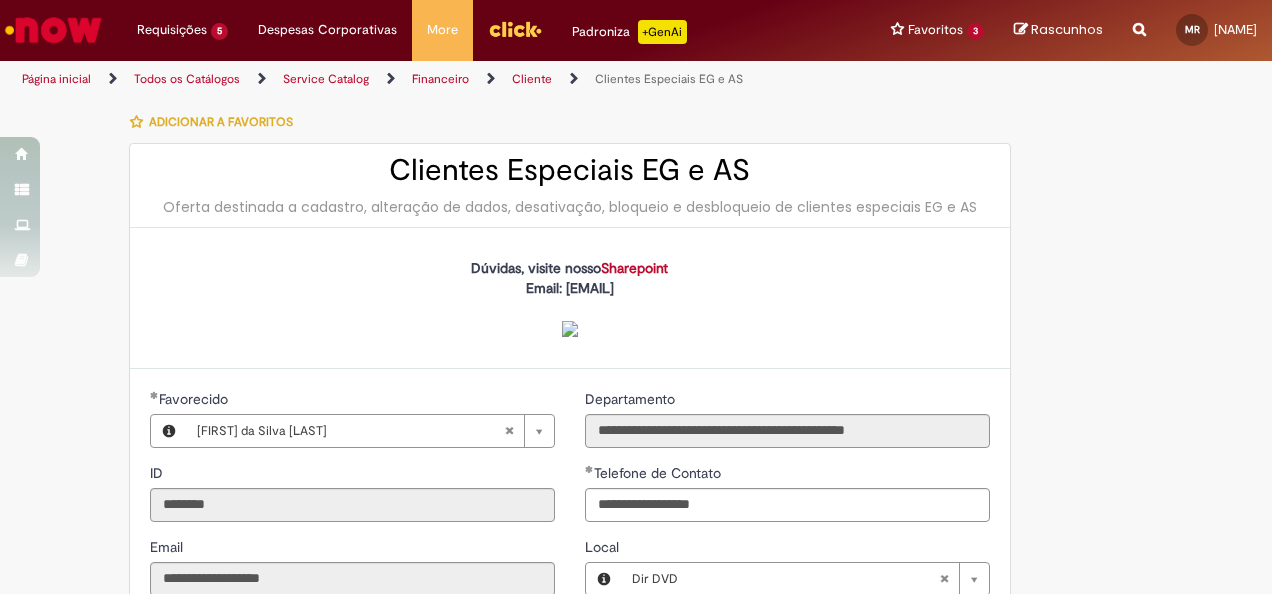 type on "**********" 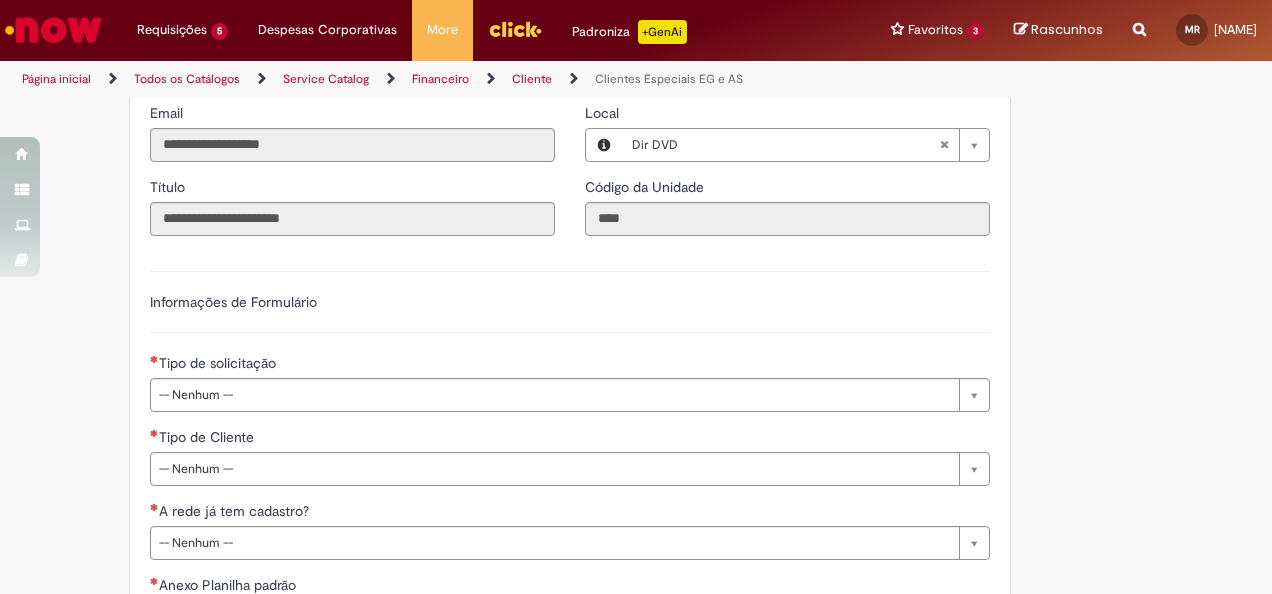 scroll, scrollTop: 500, scrollLeft: 0, axis: vertical 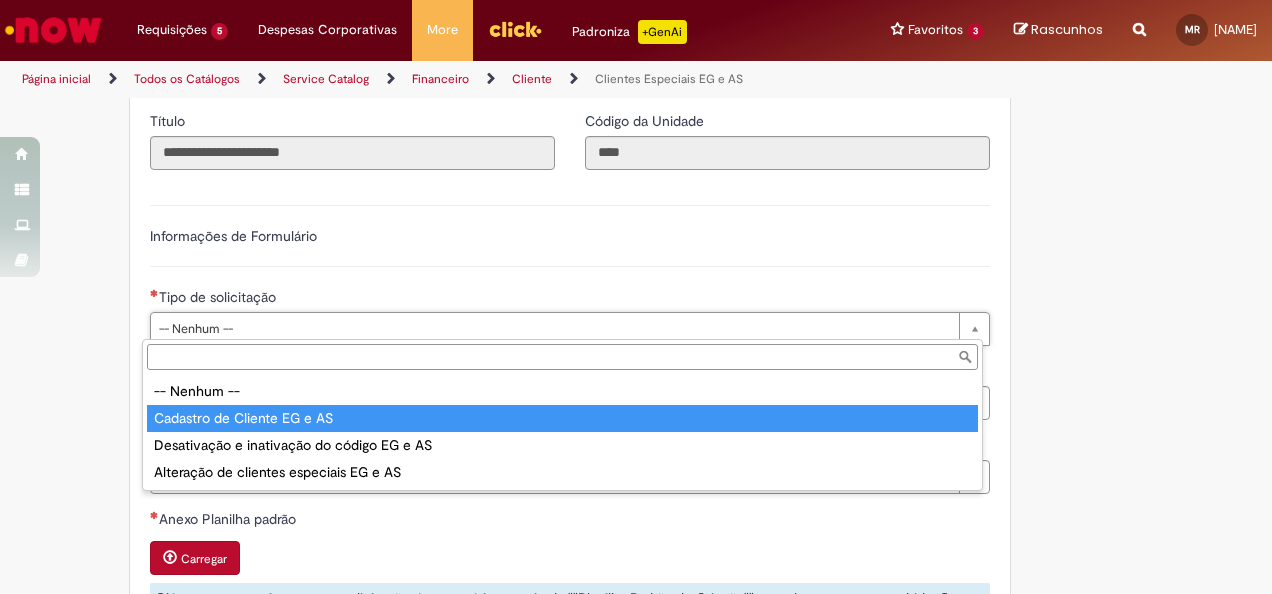 drag, startPoint x: 224, startPoint y: 418, endPoint x: 298, endPoint y: 428, distance: 74.672615 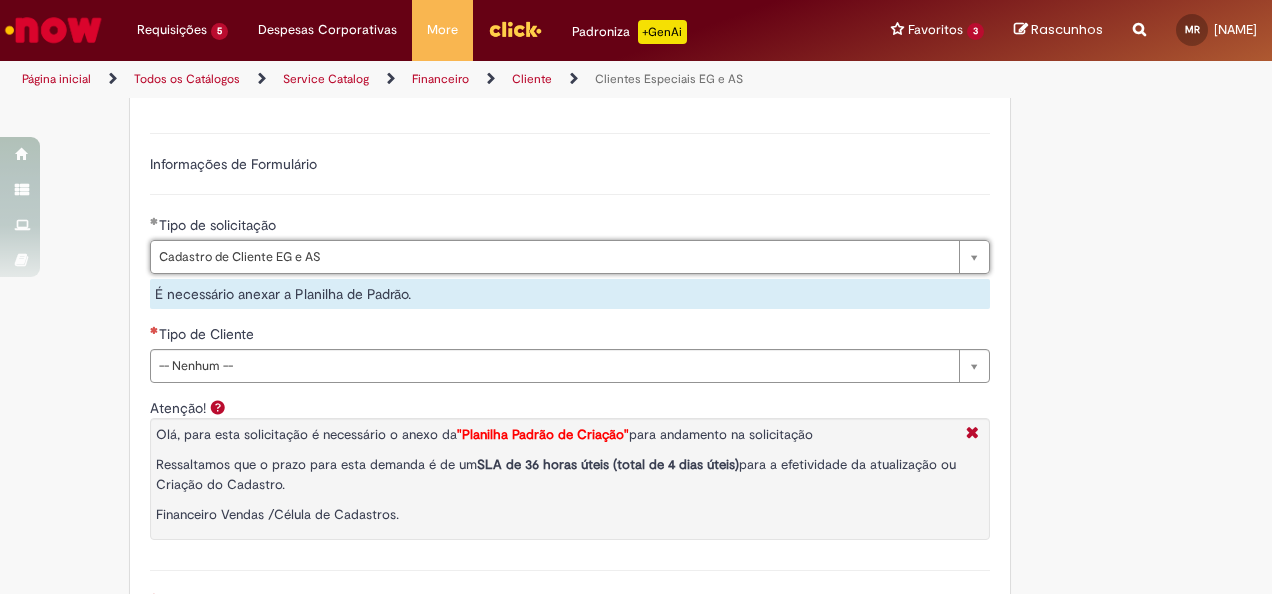 scroll, scrollTop: 600, scrollLeft: 0, axis: vertical 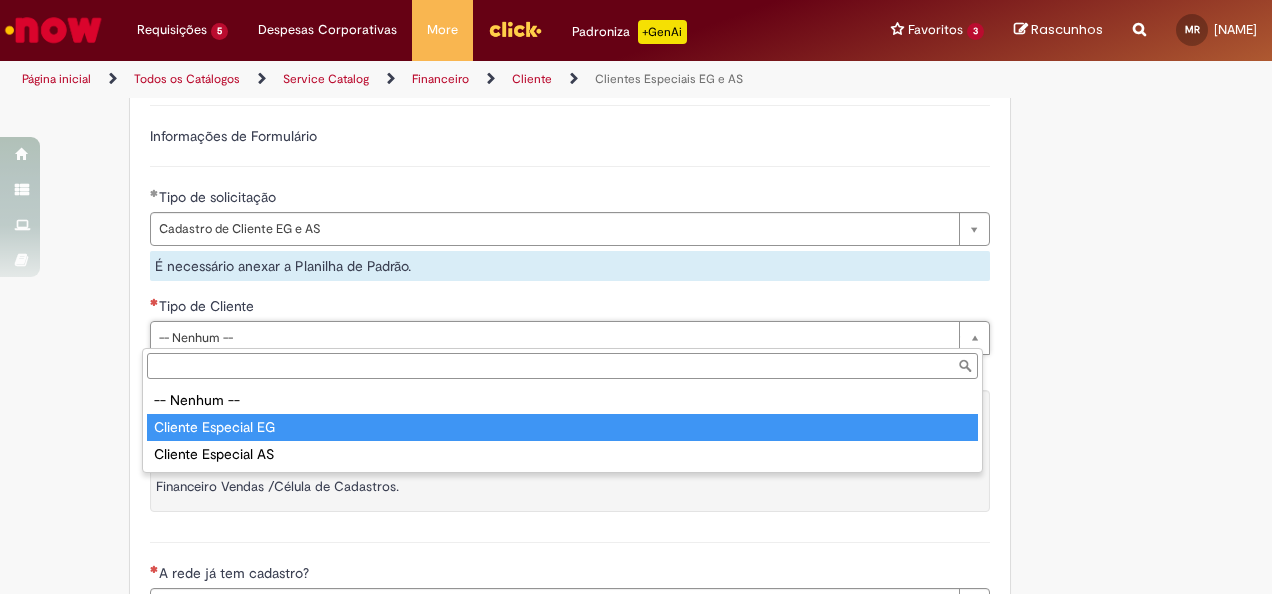 type on "**********" 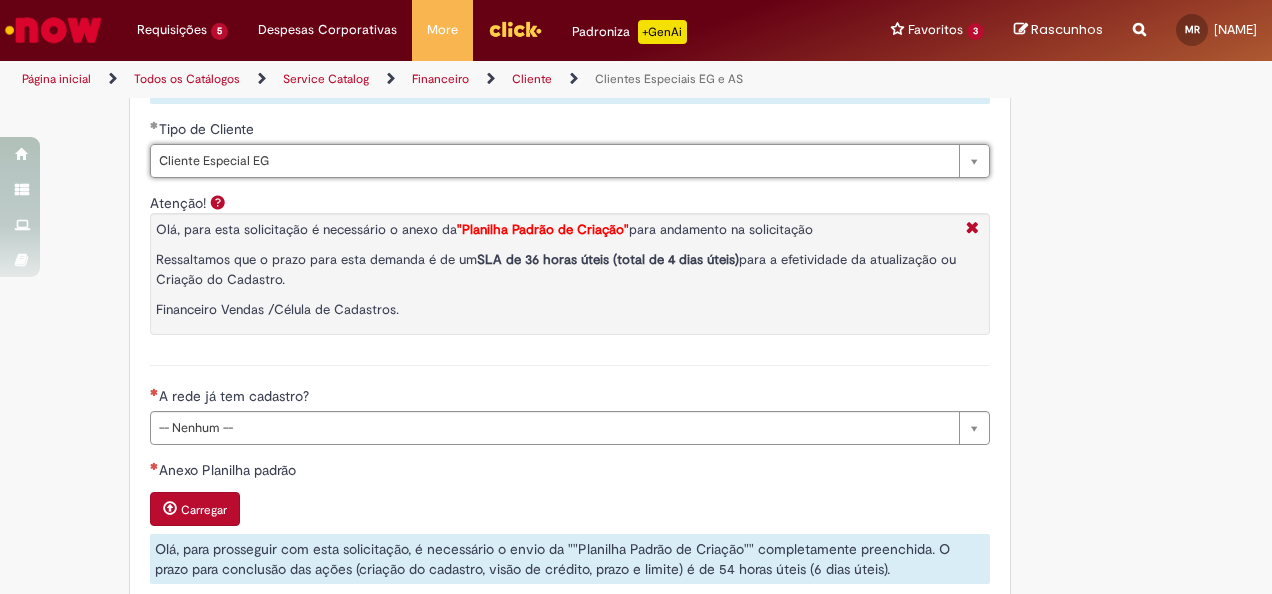 scroll, scrollTop: 800, scrollLeft: 0, axis: vertical 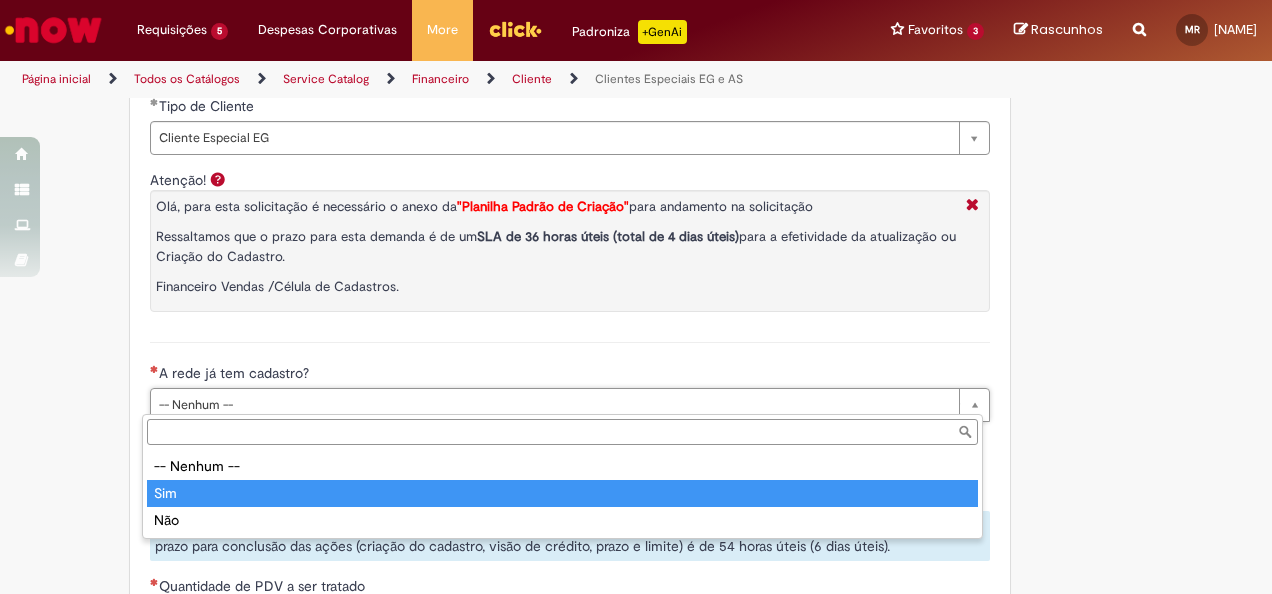 type on "***" 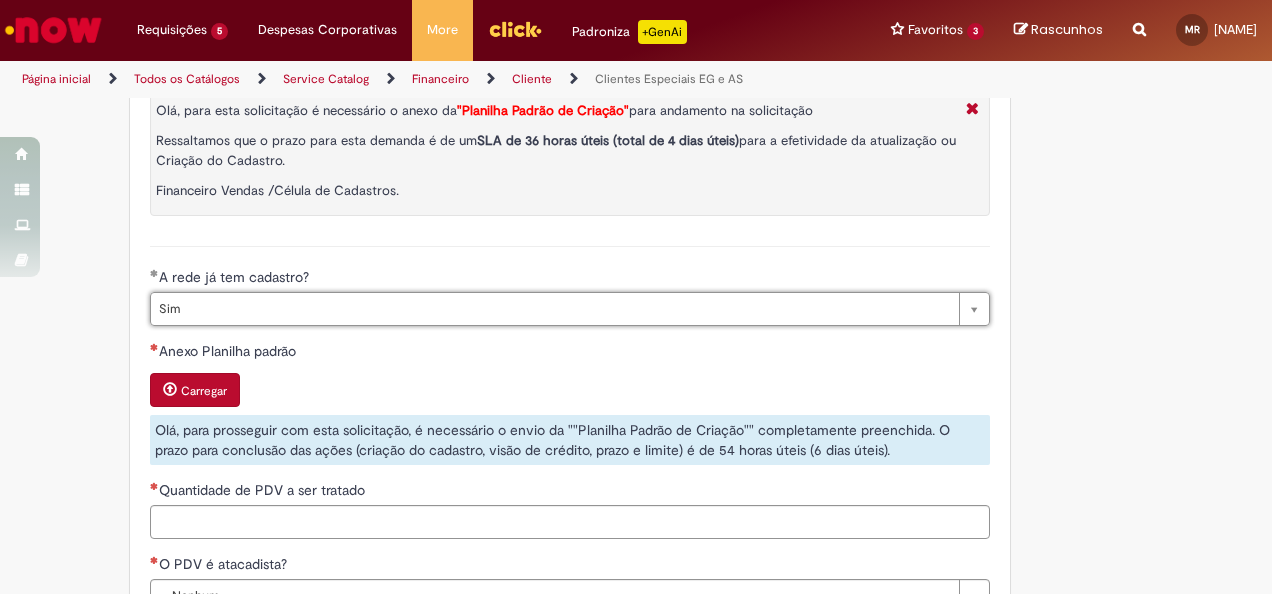 scroll, scrollTop: 1000, scrollLeft: 0, axis: vertical 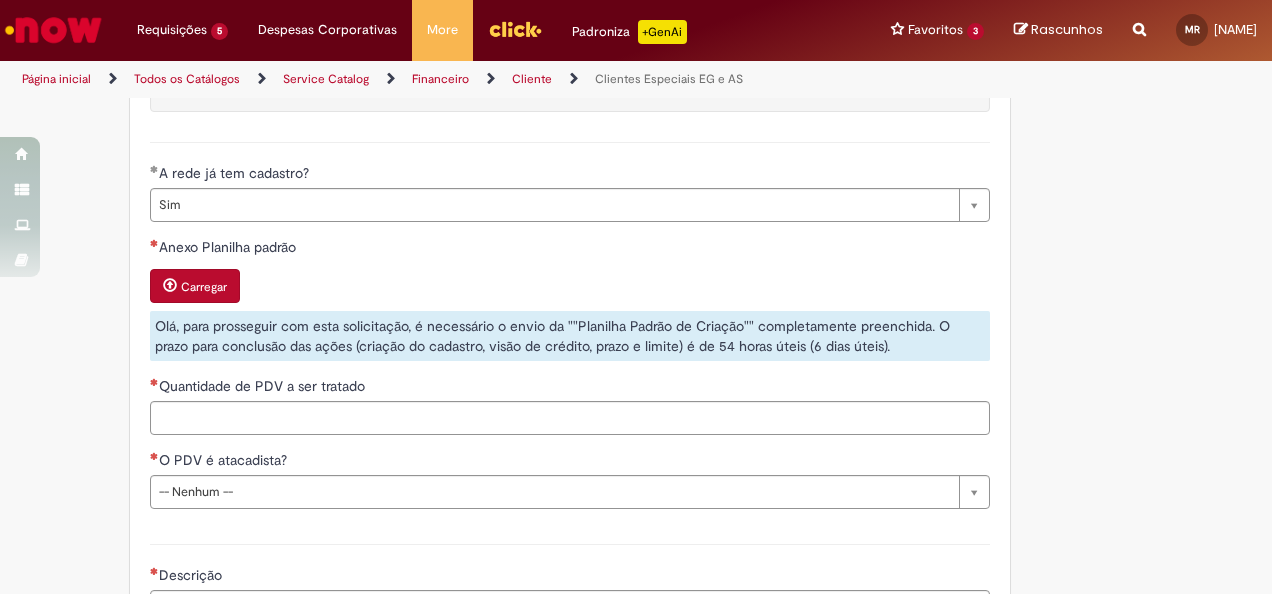 click on "Carregar" at bounding box center (195, 286) 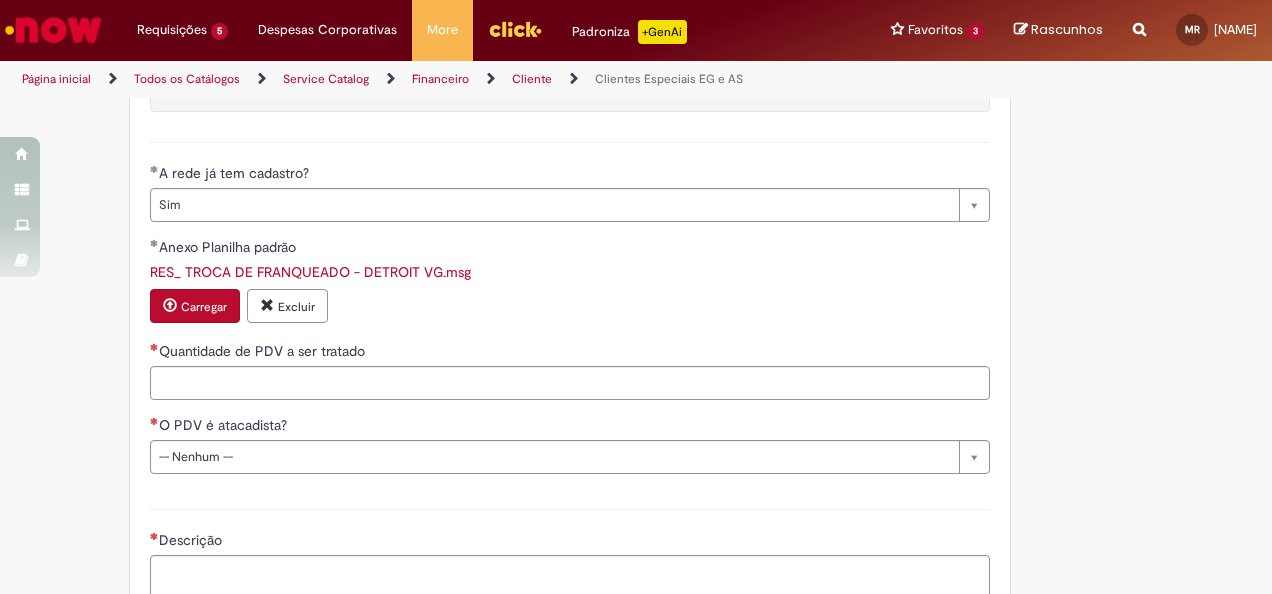 click at bounding box center (267, 305) 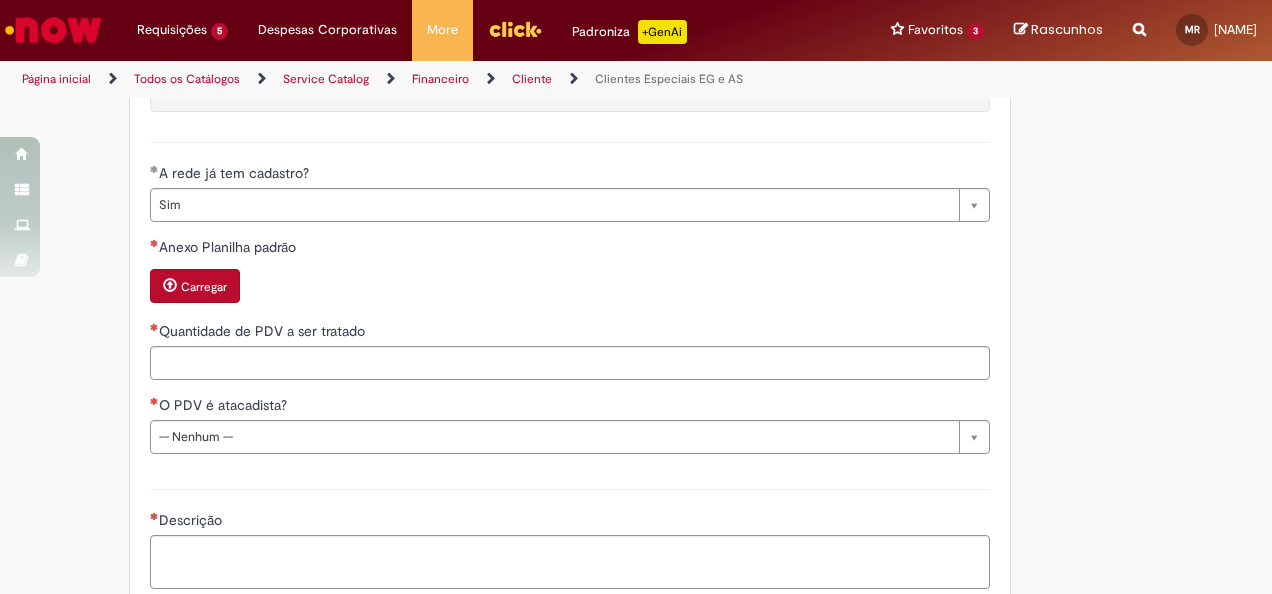click on "Carregar" at bounding box center (204, 287) 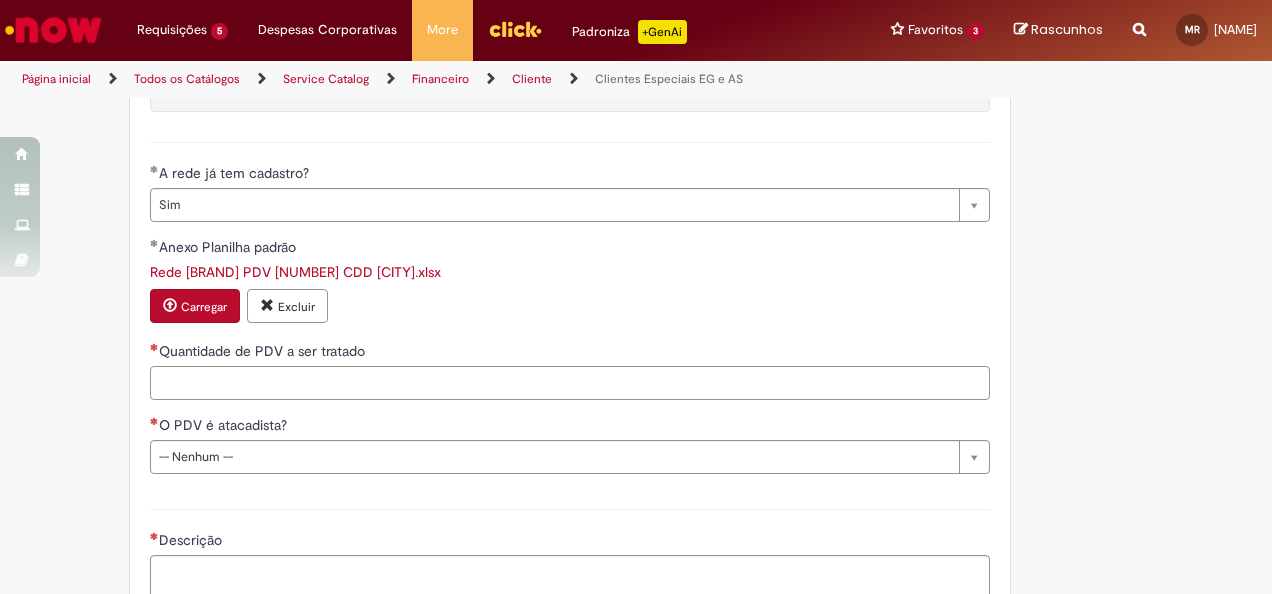 click on "Quantidade de PDV a ser tratado" at bounding box center (570, 383) 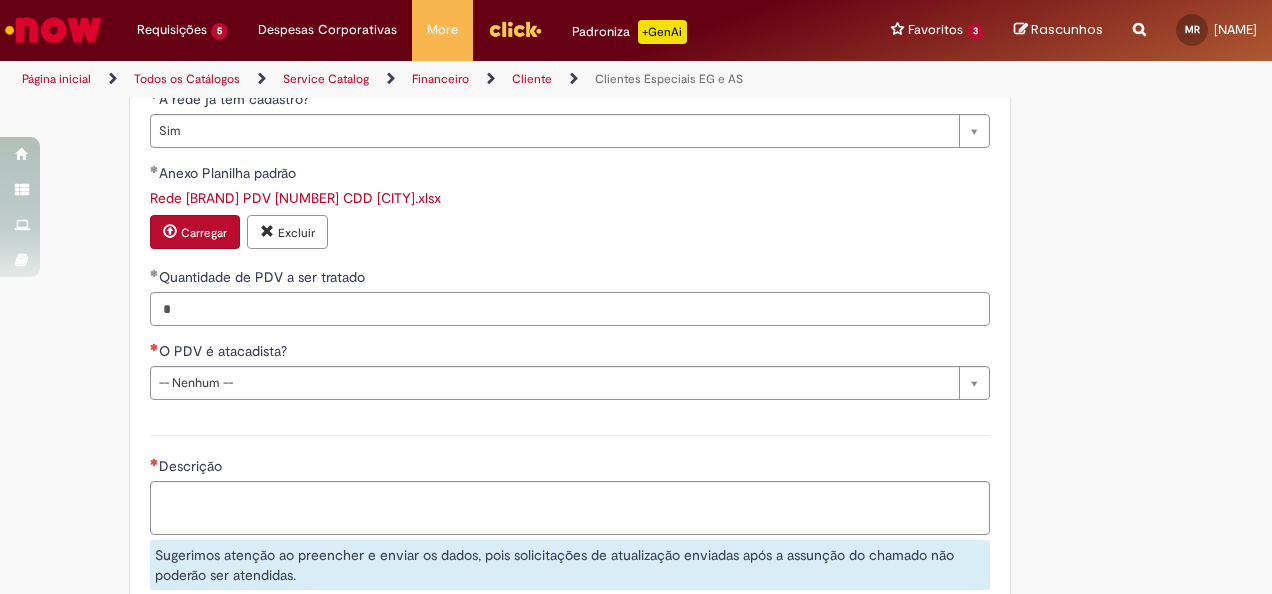 scroll, scrollTop: 1100, scrollLeft: 0, axis: vertical 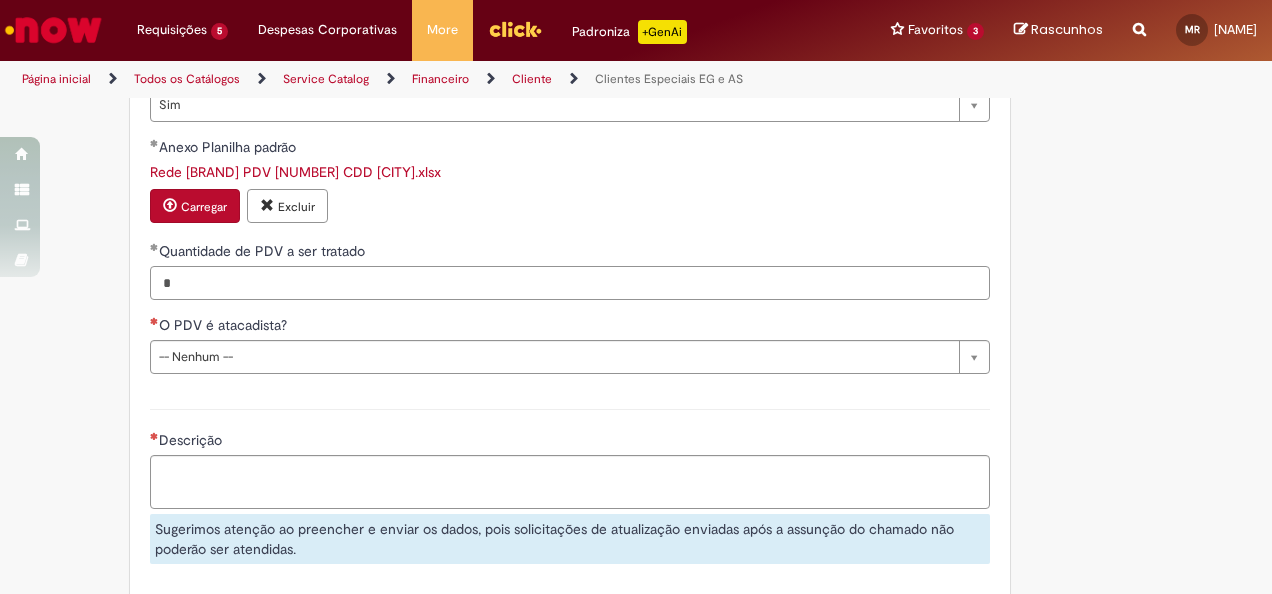 type on "*" 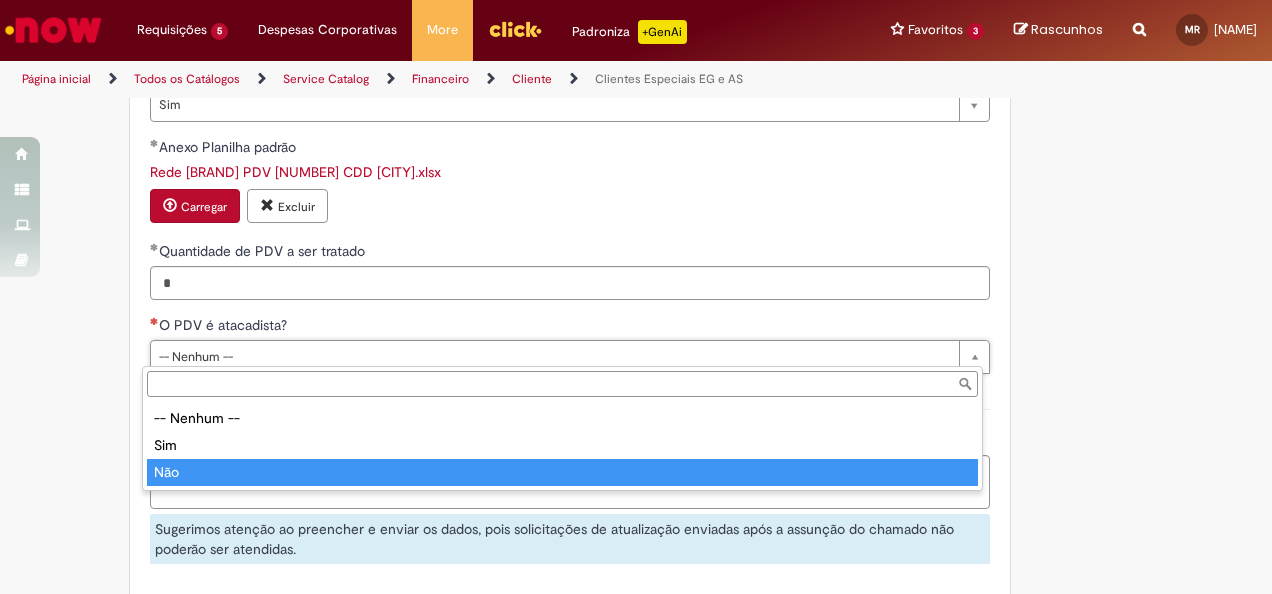 type on "***" 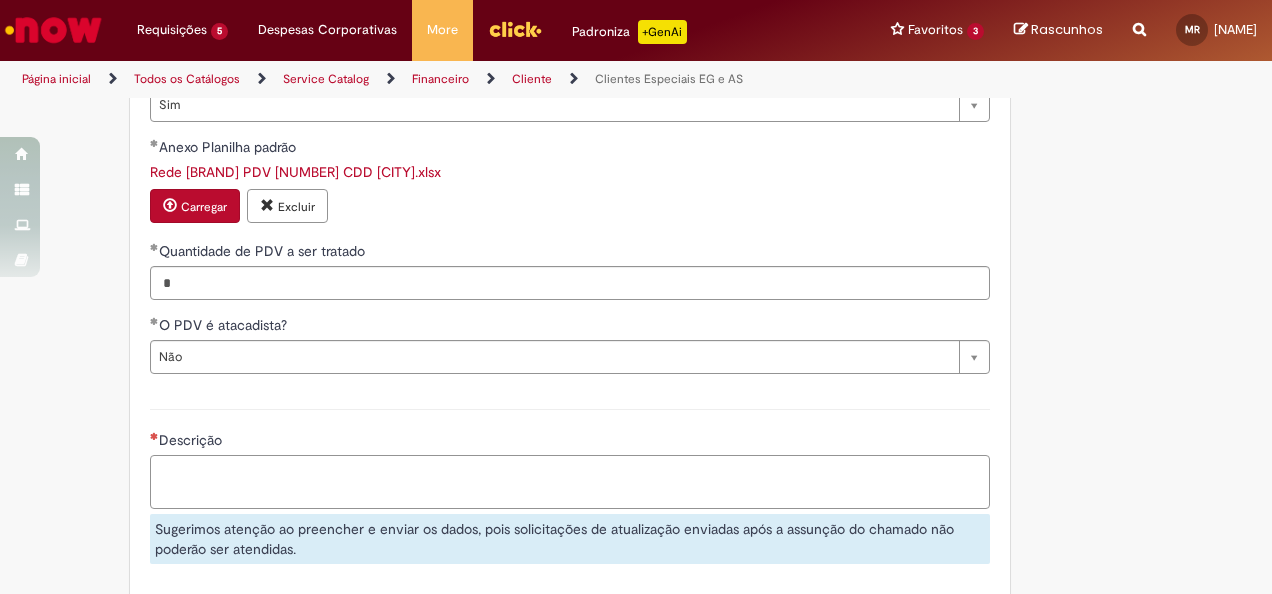 click on "Descrição" at bounding box center (570, 481) 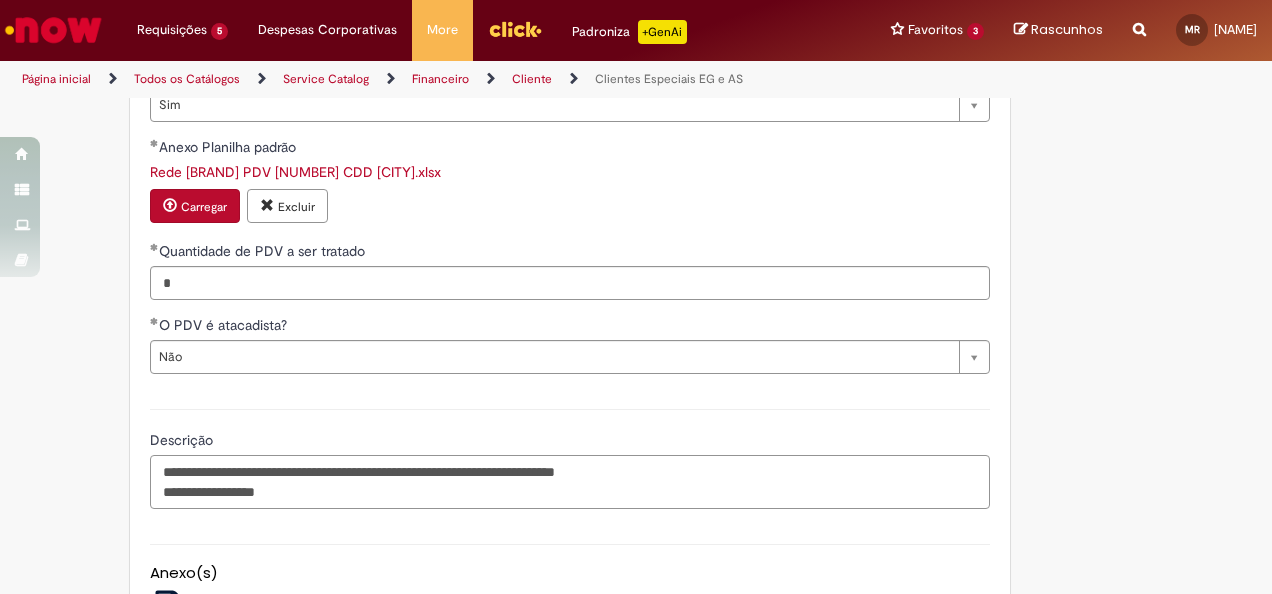 click on "**********" at bounding box center (570, 481) 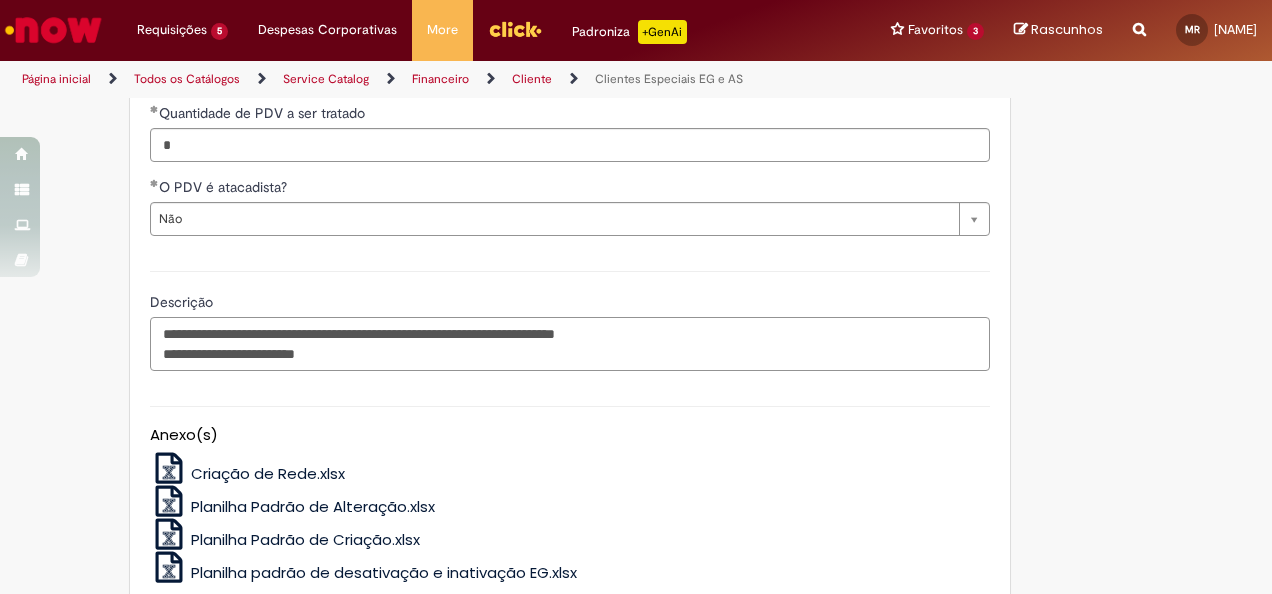scroll, scrollTop: 1355, scrollLeft: 0, axis: vertical 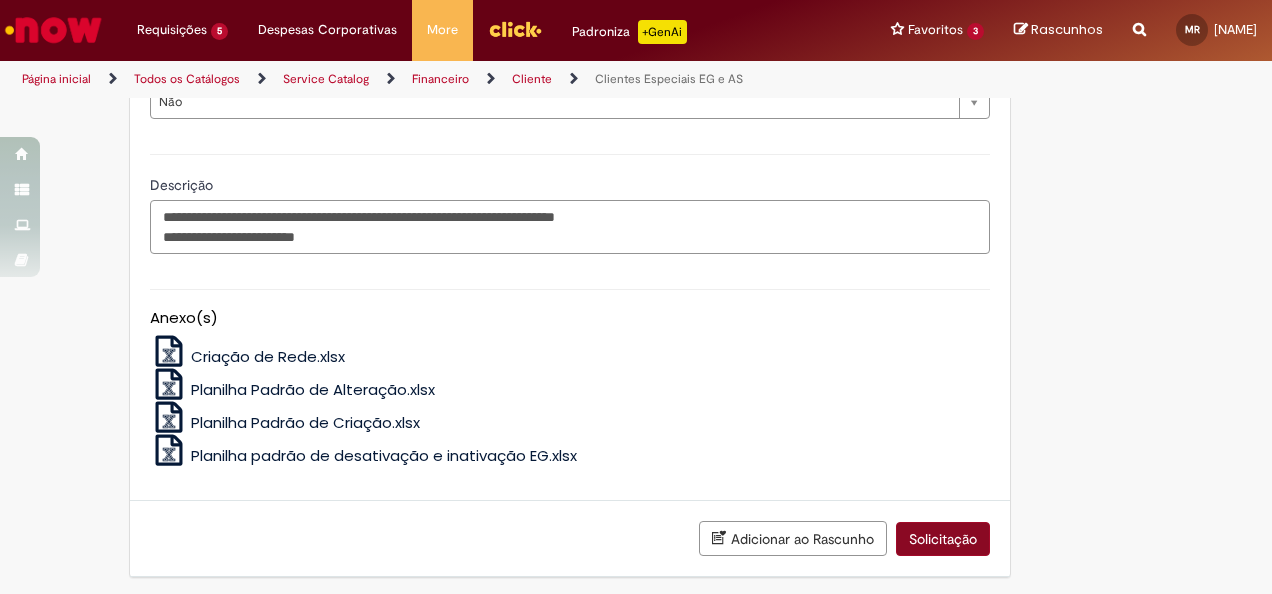 type on "**********" 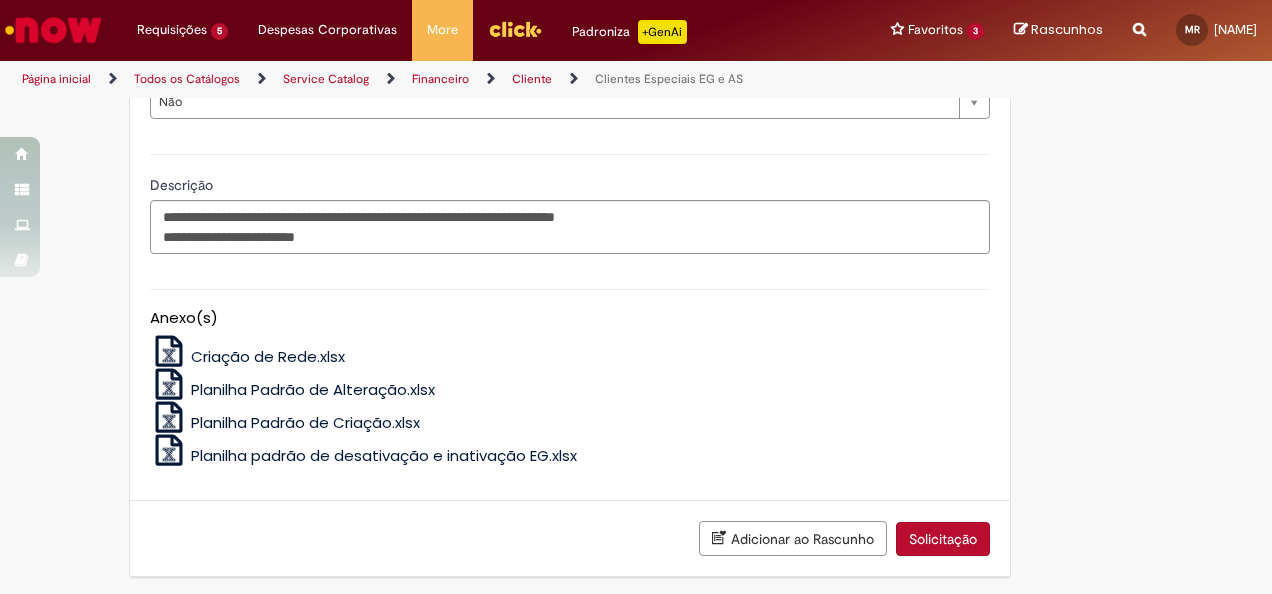 click on "Solicitação" at bounding box center (943, 539) 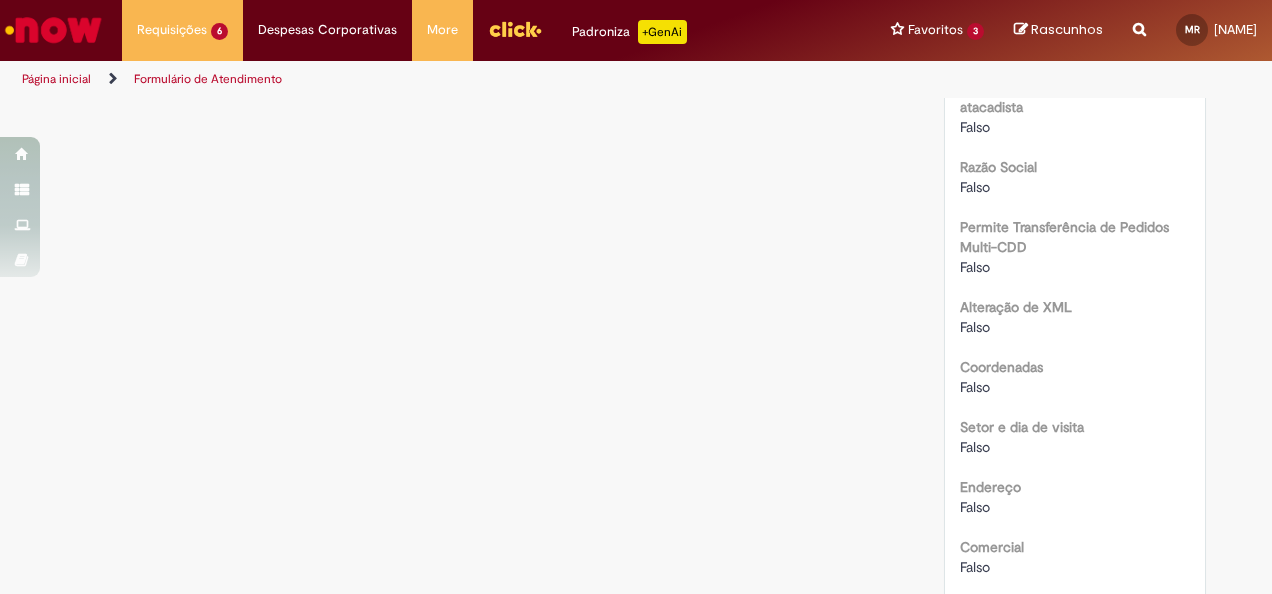 scroll, scrollTop: 0, scrollLeft: 0, axis: both 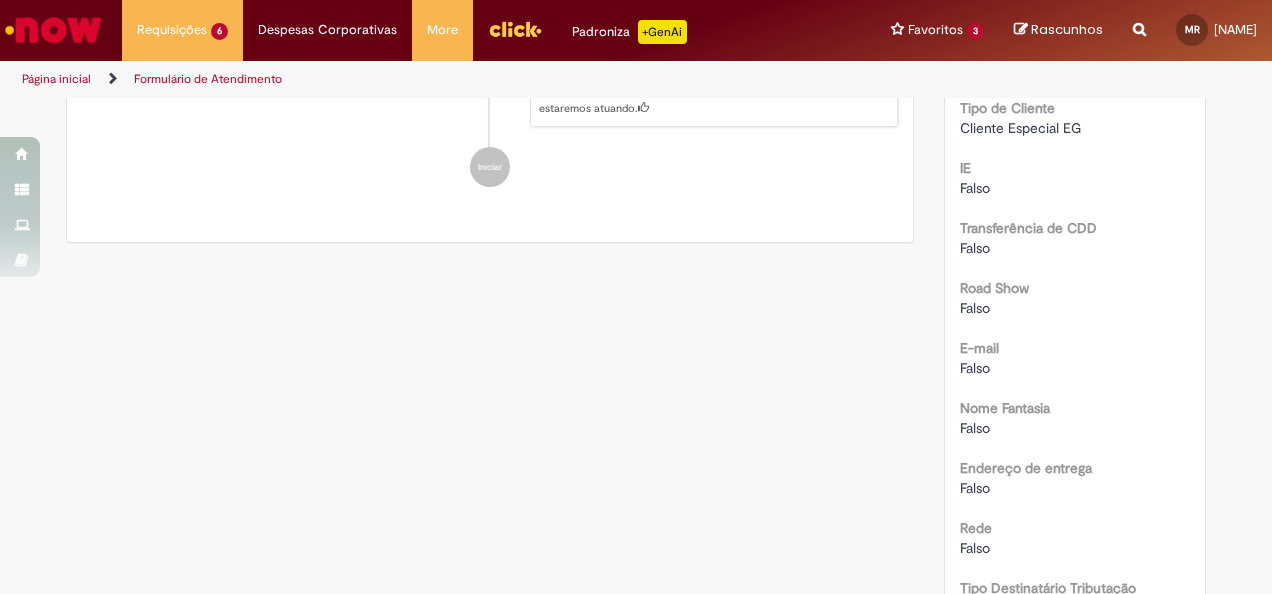 click on "Página inicial" at bounding box center [56, 79] 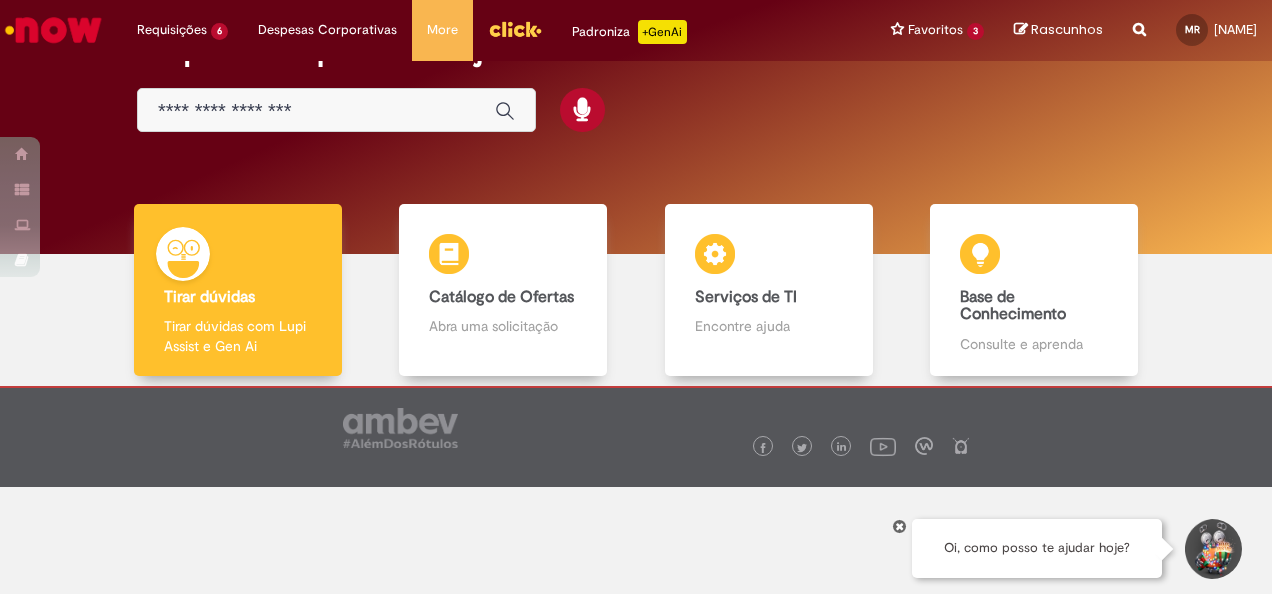 scroll, scrollTop: 0, scrollLeft: 0, axis: both 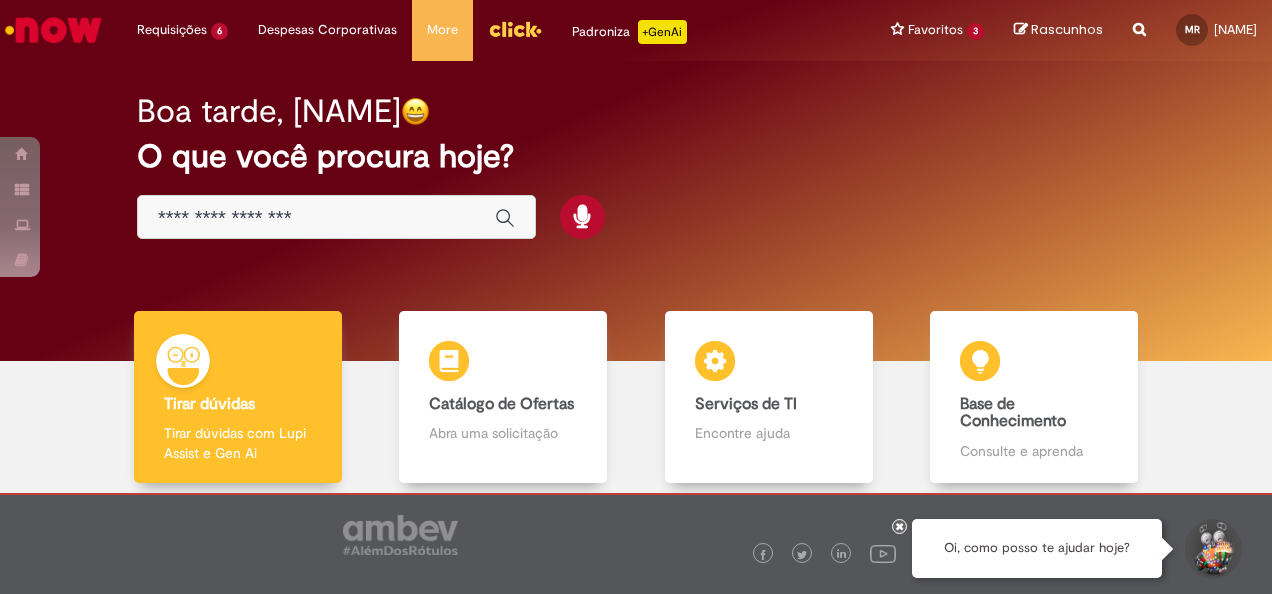 click at bounding box center [316, 218] 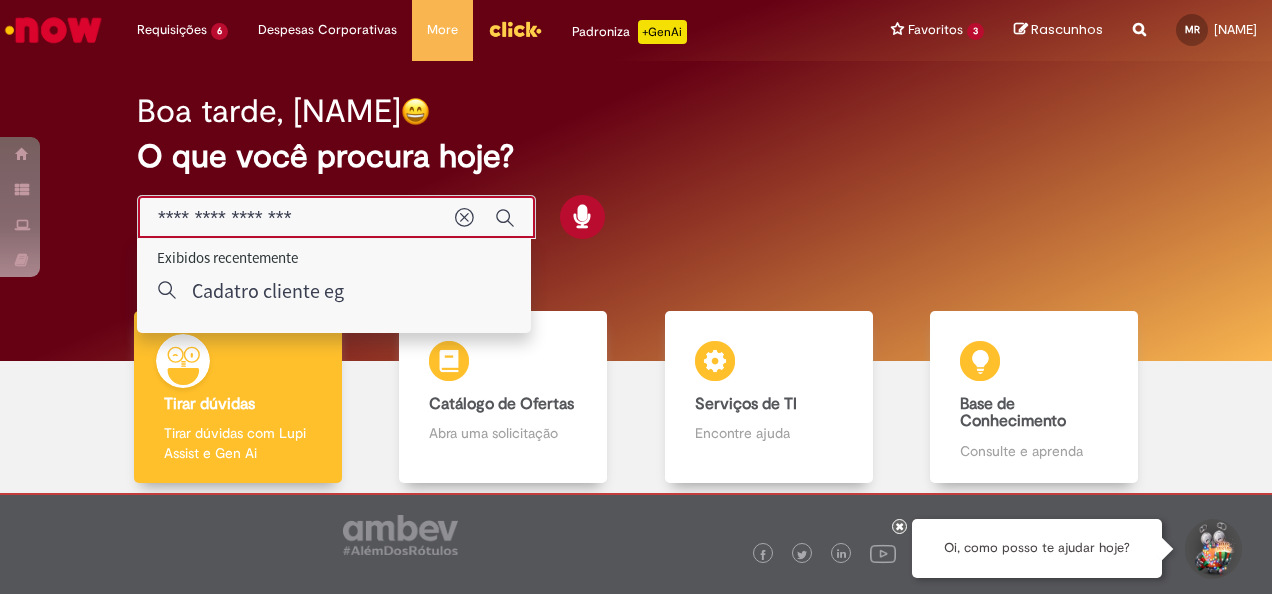 type on "**********" 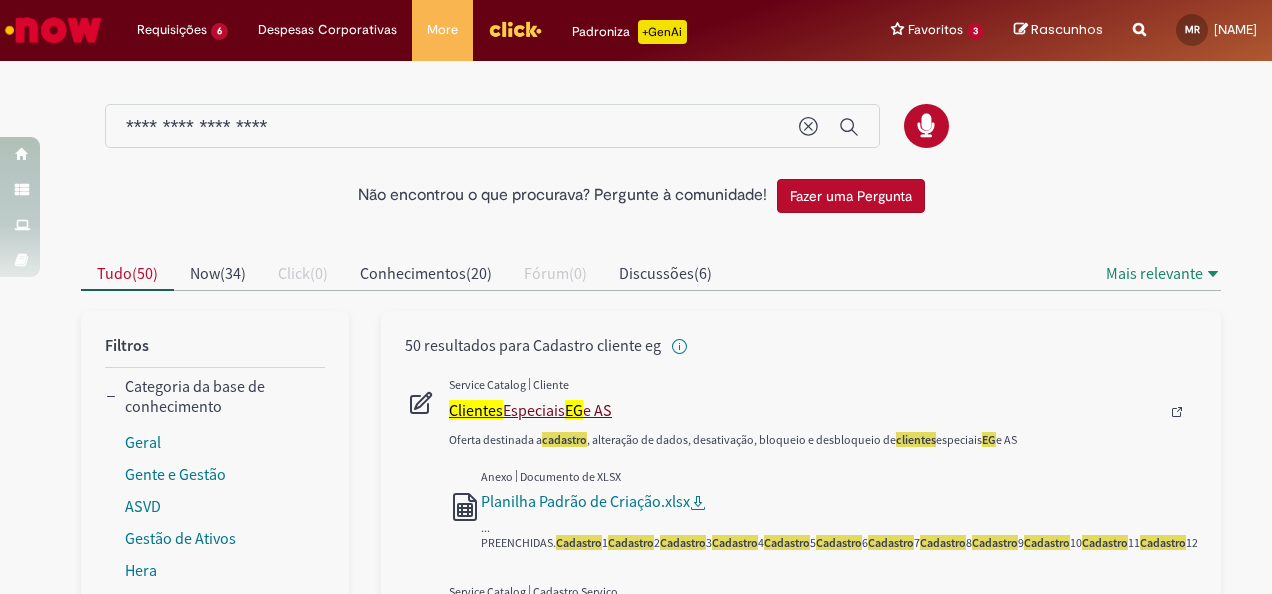 click on "Clientes Especiais EG e AS" at bounding box center (804, 410) 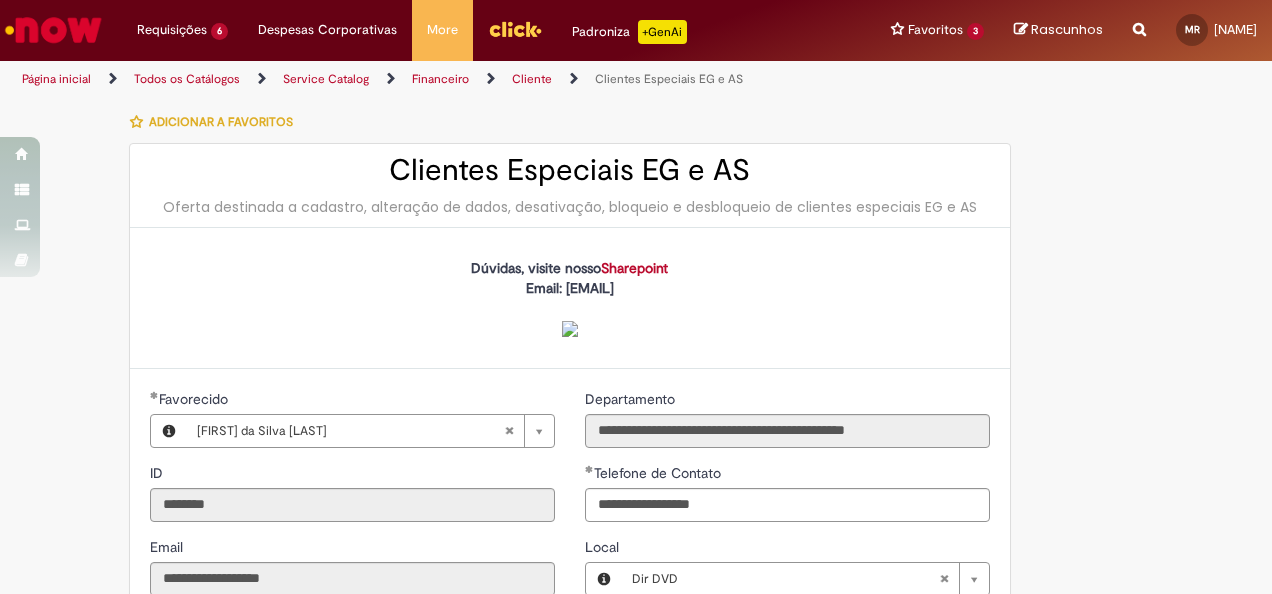 type on "**********" 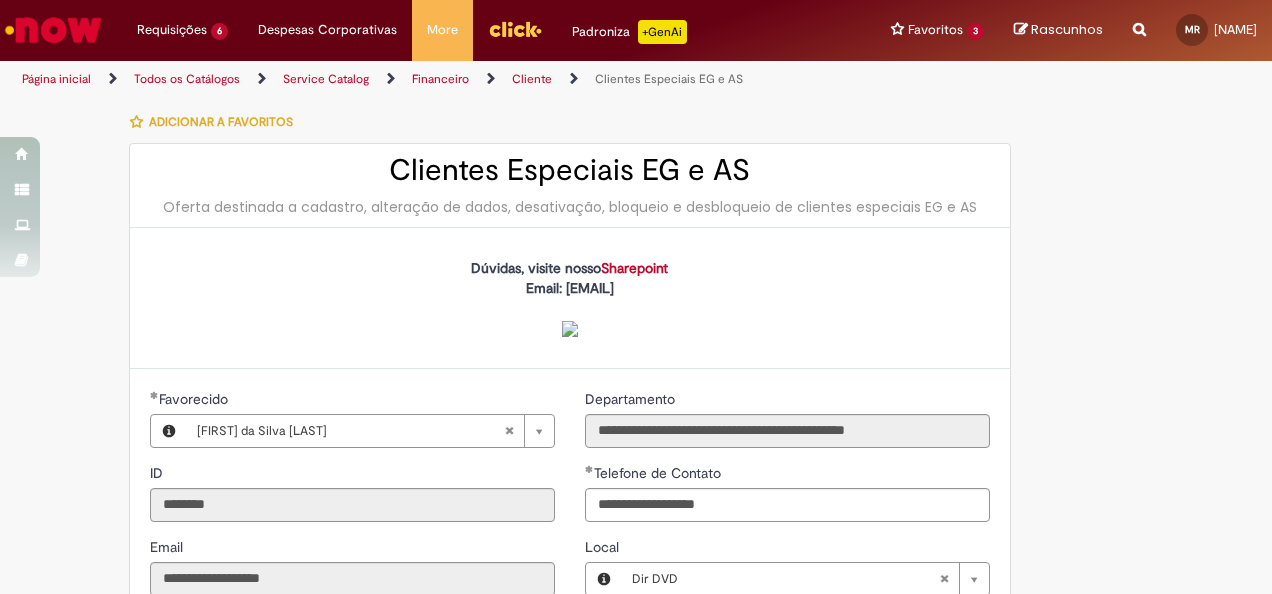 type on "**********" 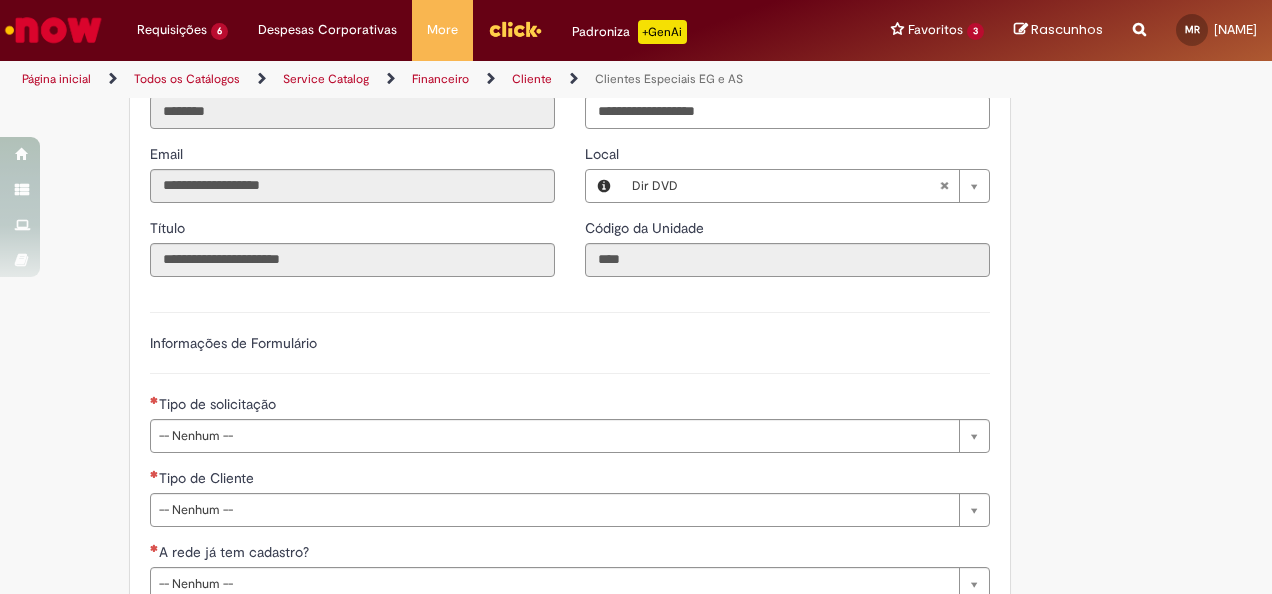 scroll, scrollTop: 600, scrollLeft: 0, axis: vertical 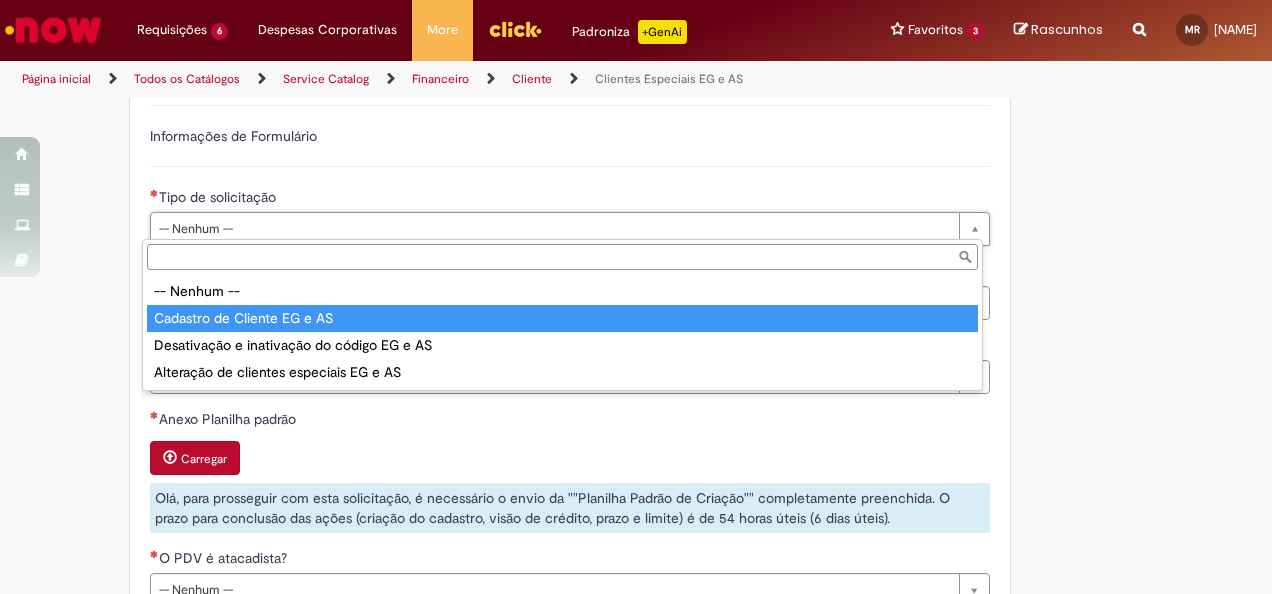 type on "**********" 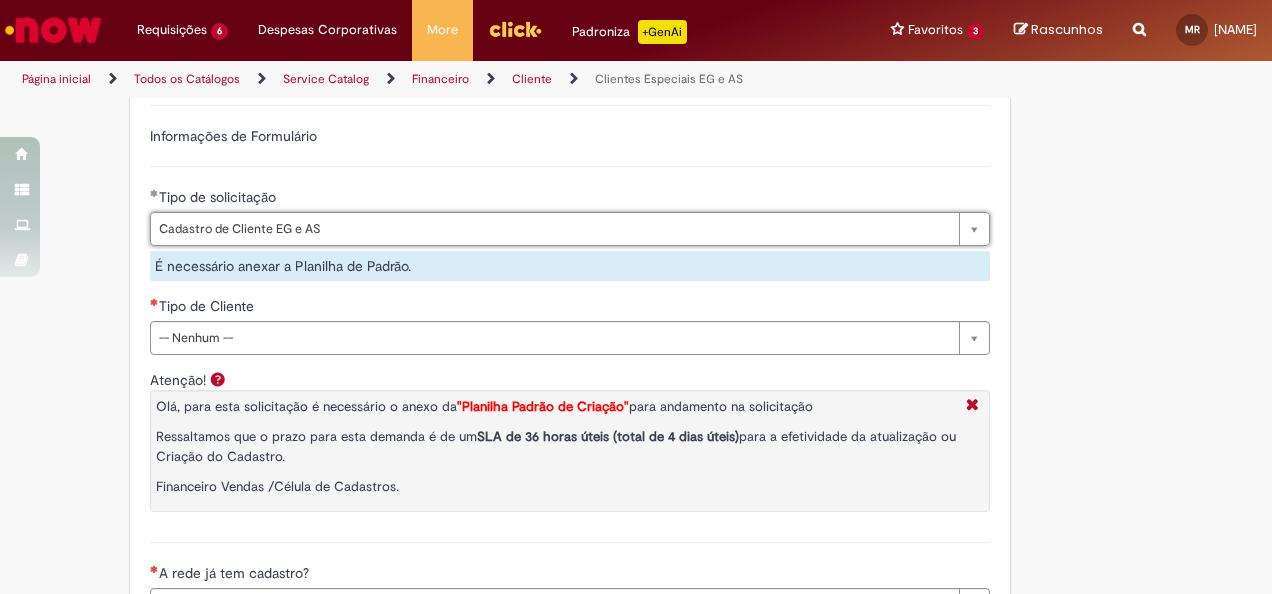 drag, startPoint x: 968, startPoint y: 332, endPoint x: 951, endPoint y: 332, distance: 17 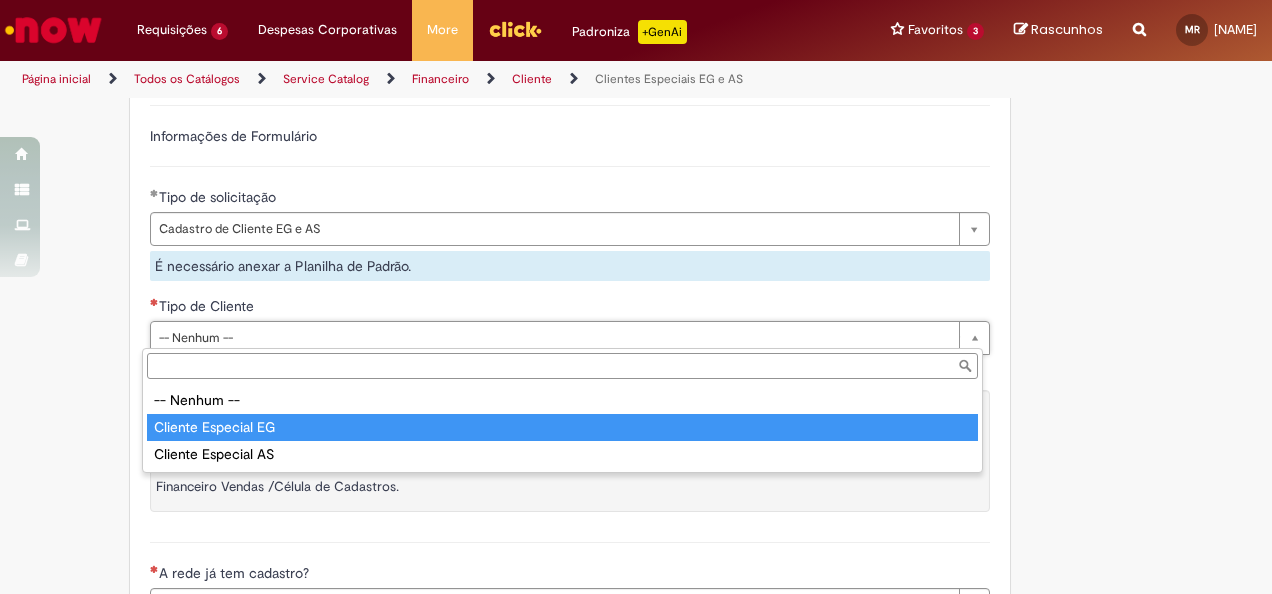 type on "**********" 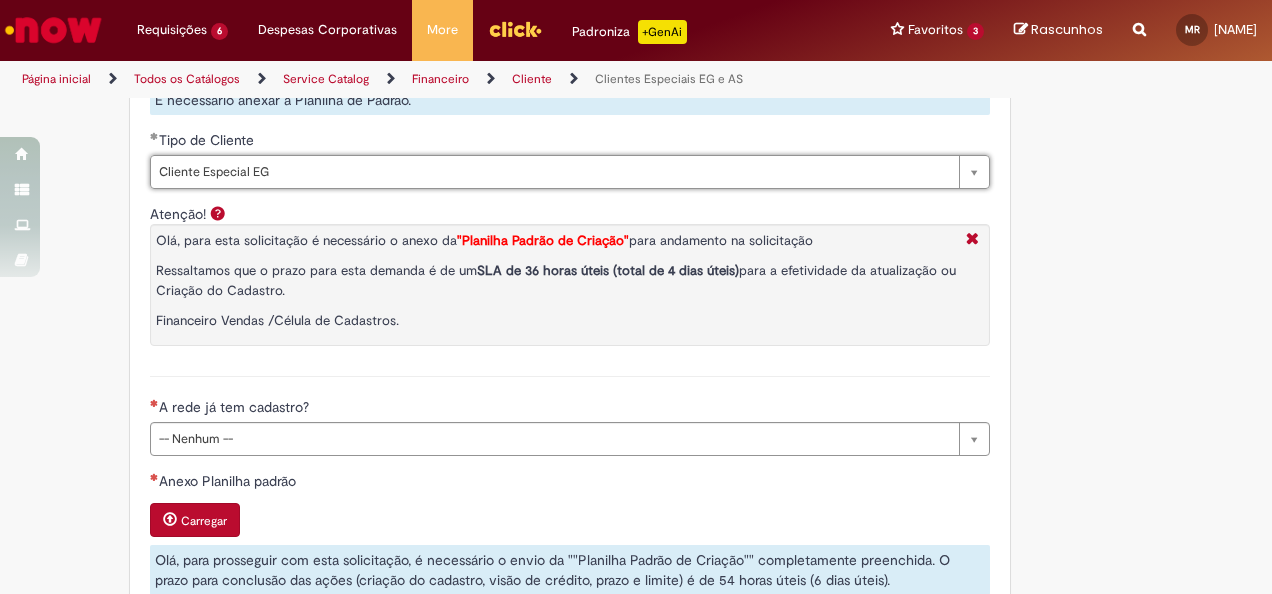scroll, scrollTop: 800, scrollLeft: 0, axis: vertical 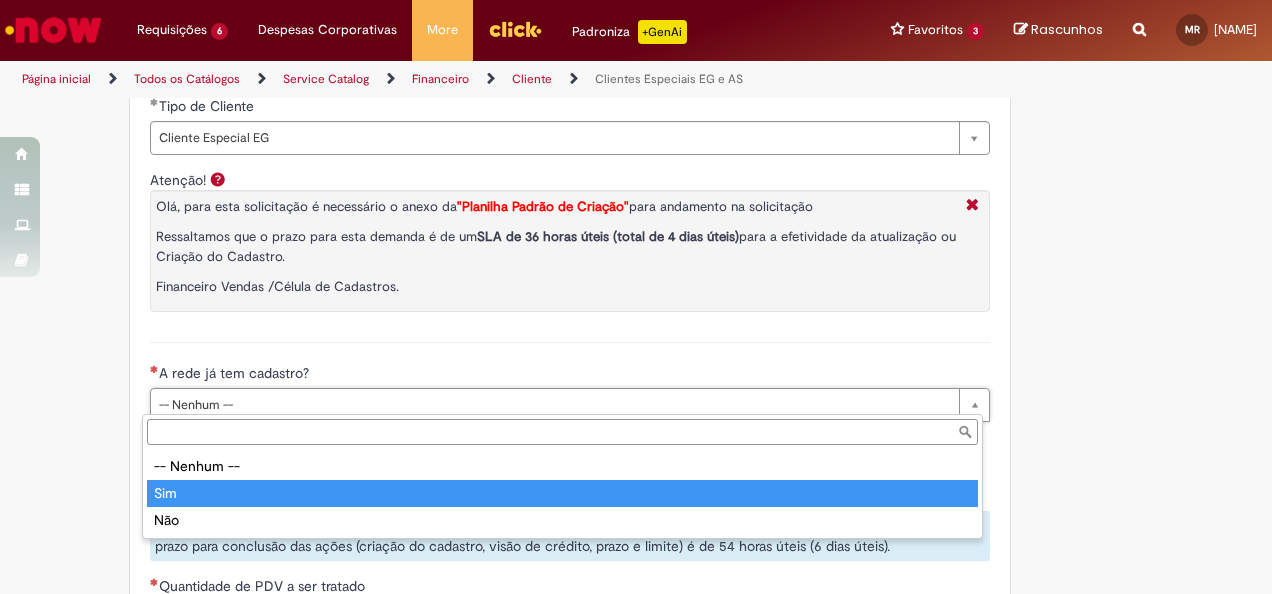 type on "***" 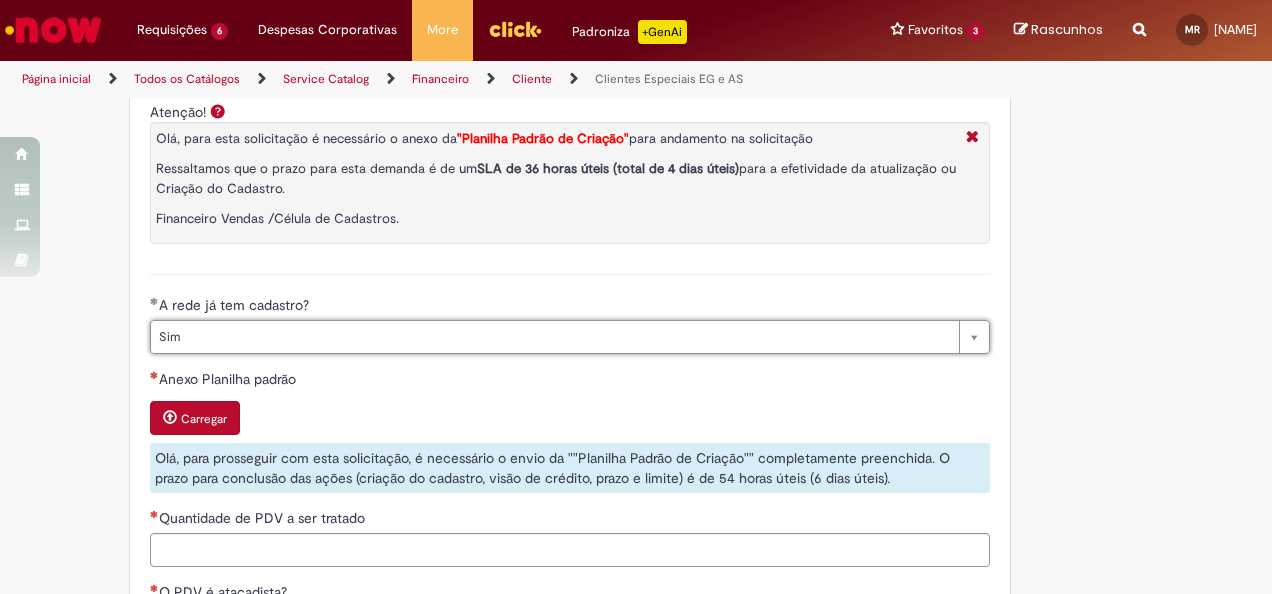 scroll, scrollTop: 900, scrollLeft: 0, axis: vertical 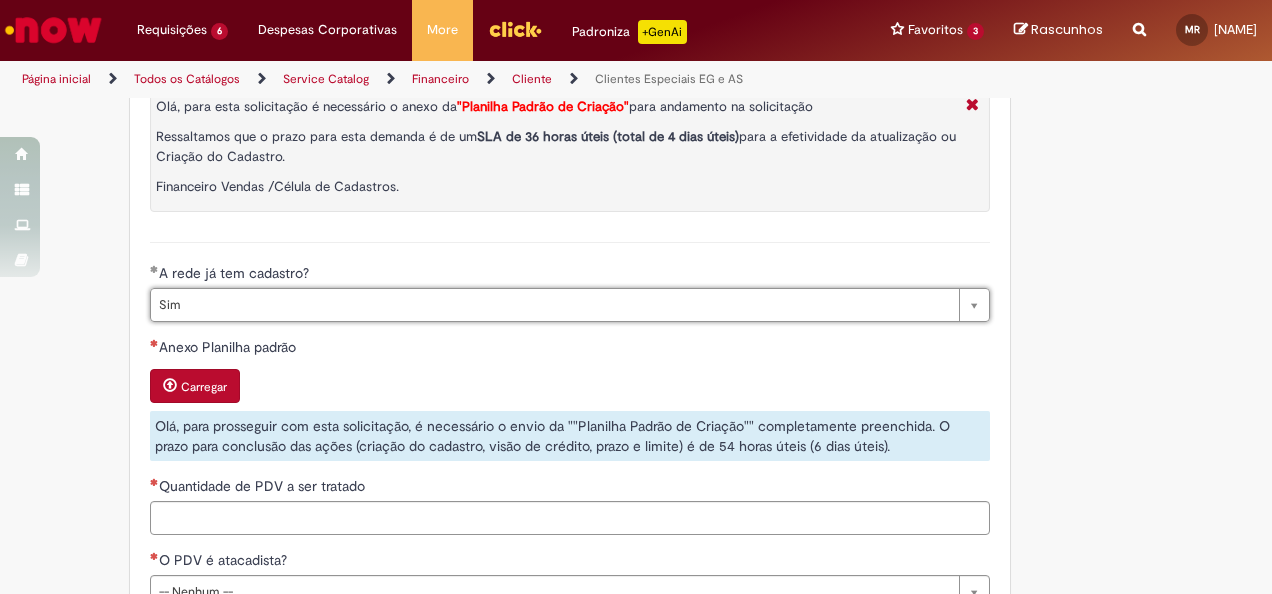 click on "Carregar" at bounding box center (204, 387) 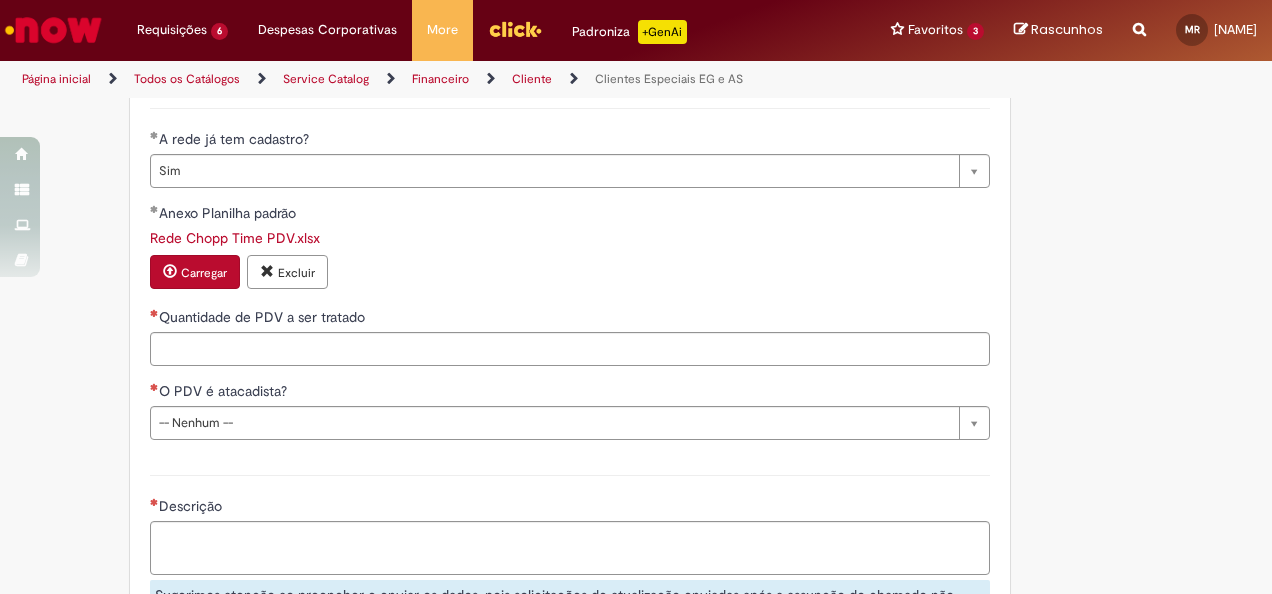 scroll, scrollTop: 1100, scrollLeft: 0, axis: vertical 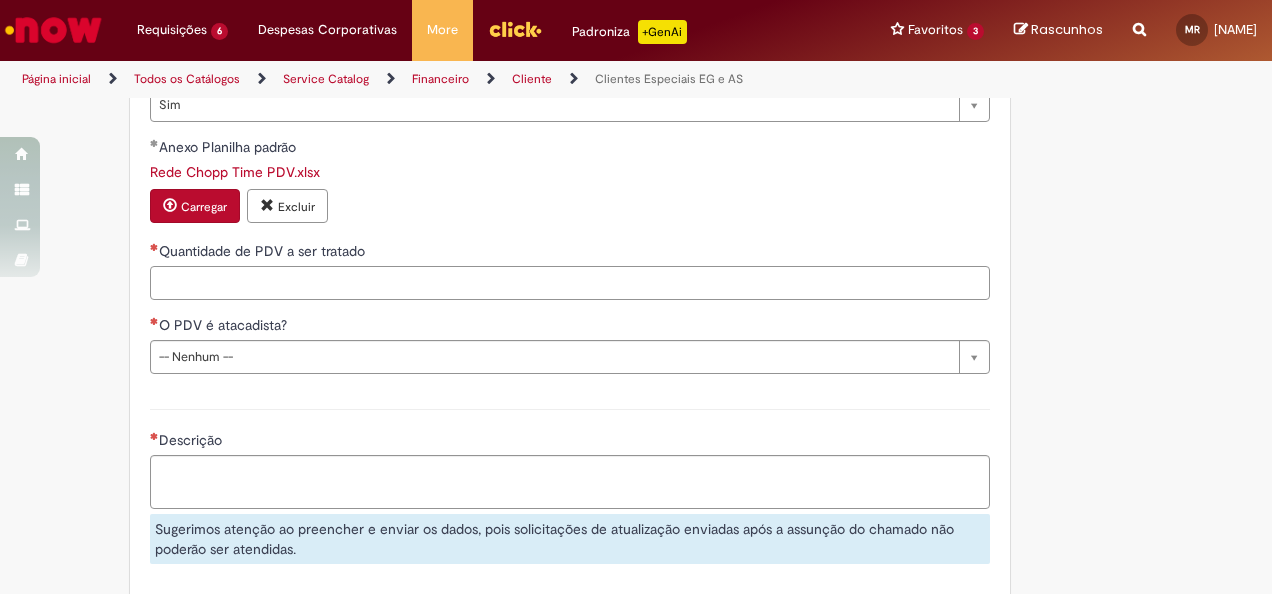 click on "Quantidade de PDV a ser tratado" at bounding box center [570, 283] 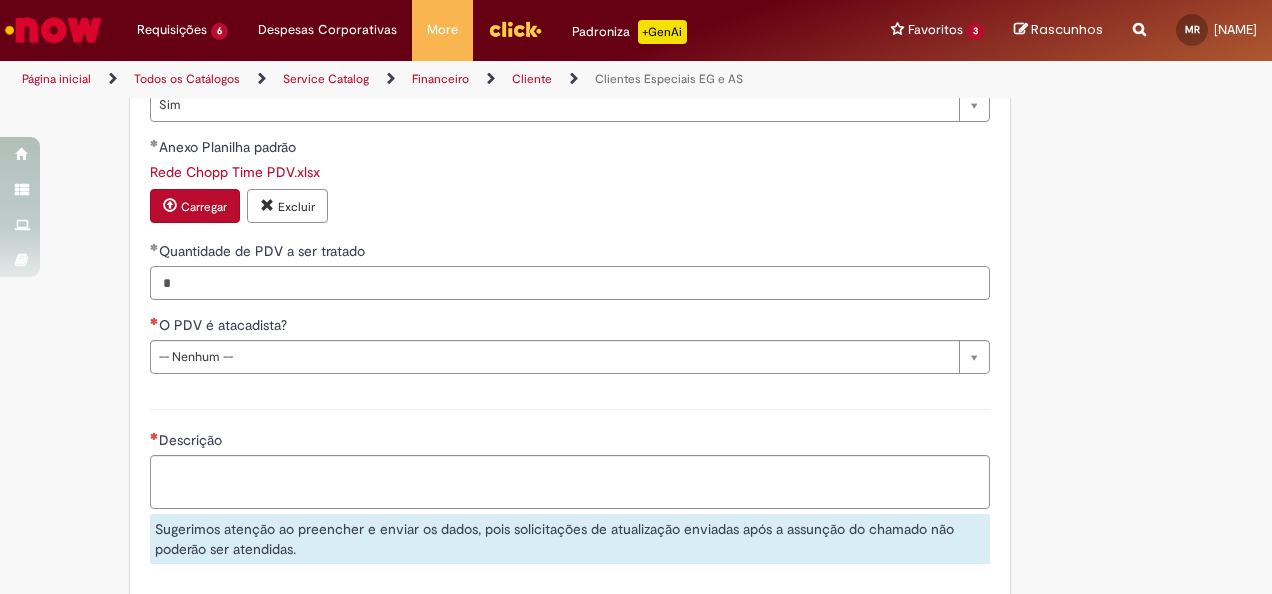 type on "*" 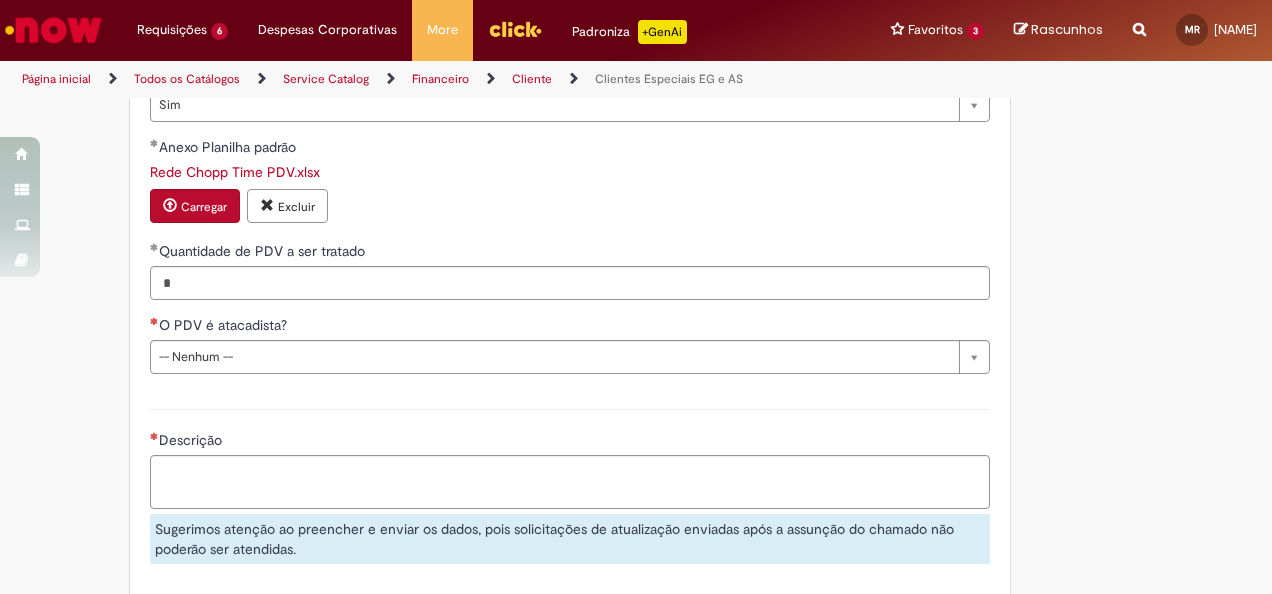 drag, startPoint x: 968, startPoint y: 358, endPoint x: 873, endPoint y: 358, distance: 95 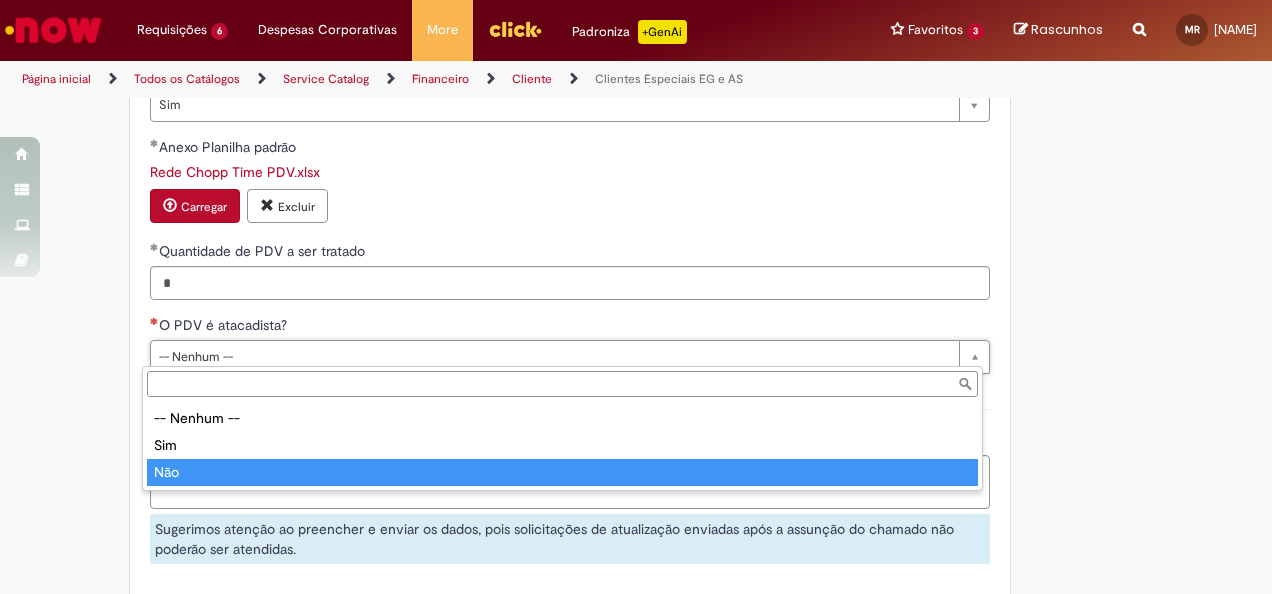 type on "***" 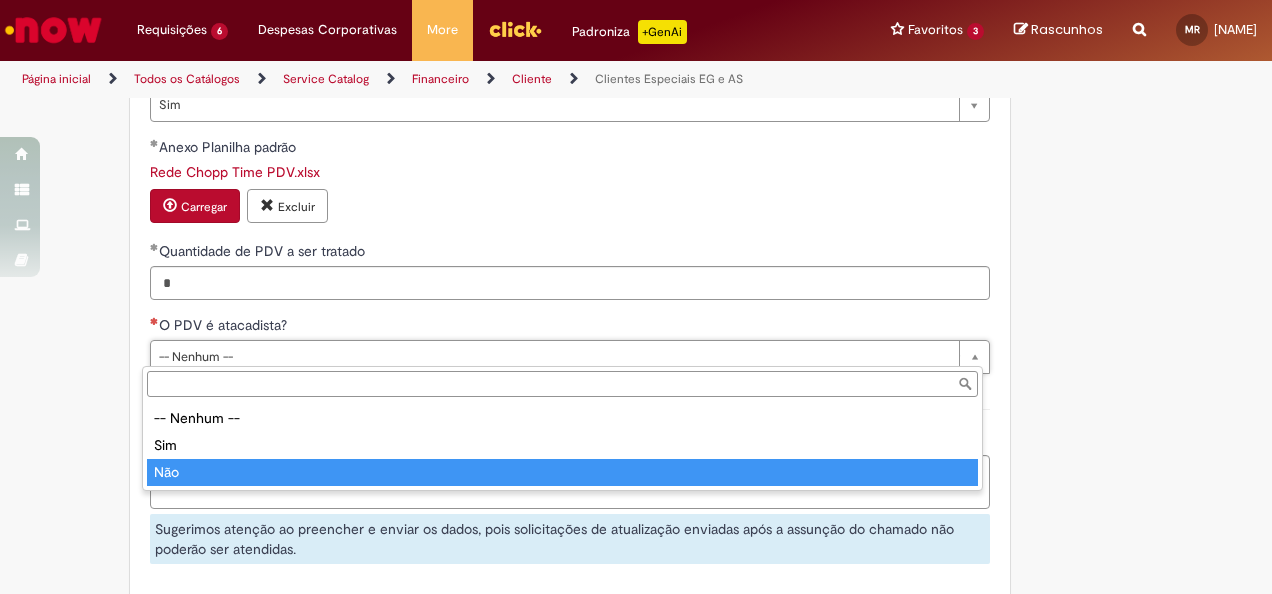 select on "**" 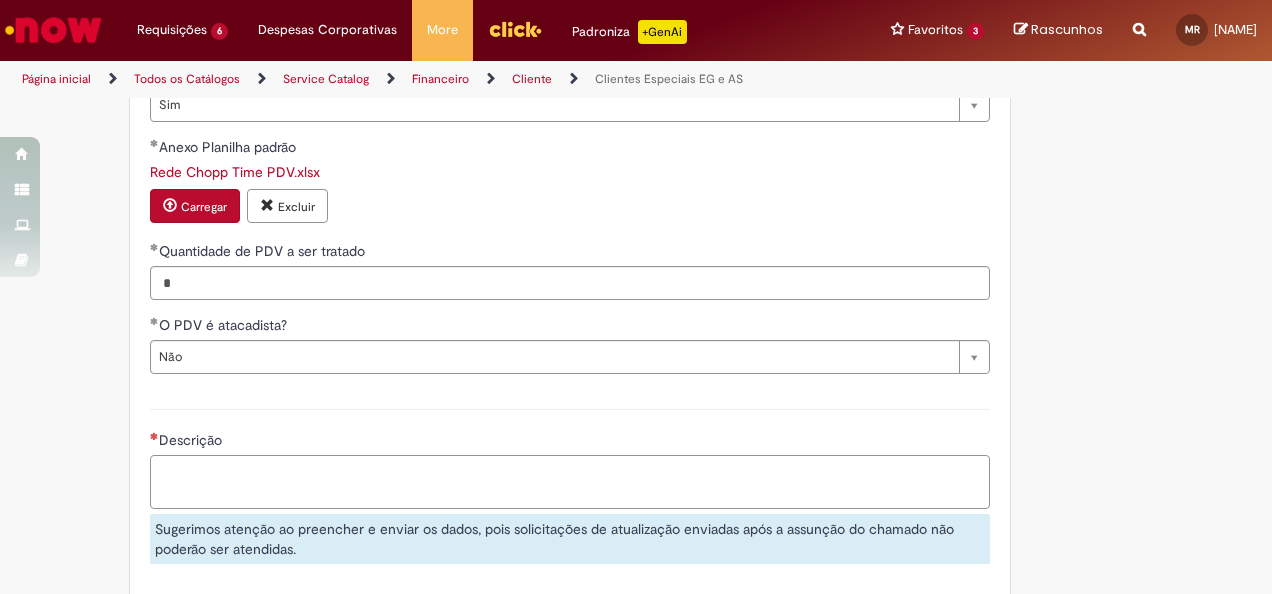 click on "Descrição" at bounding box center [570, 481] 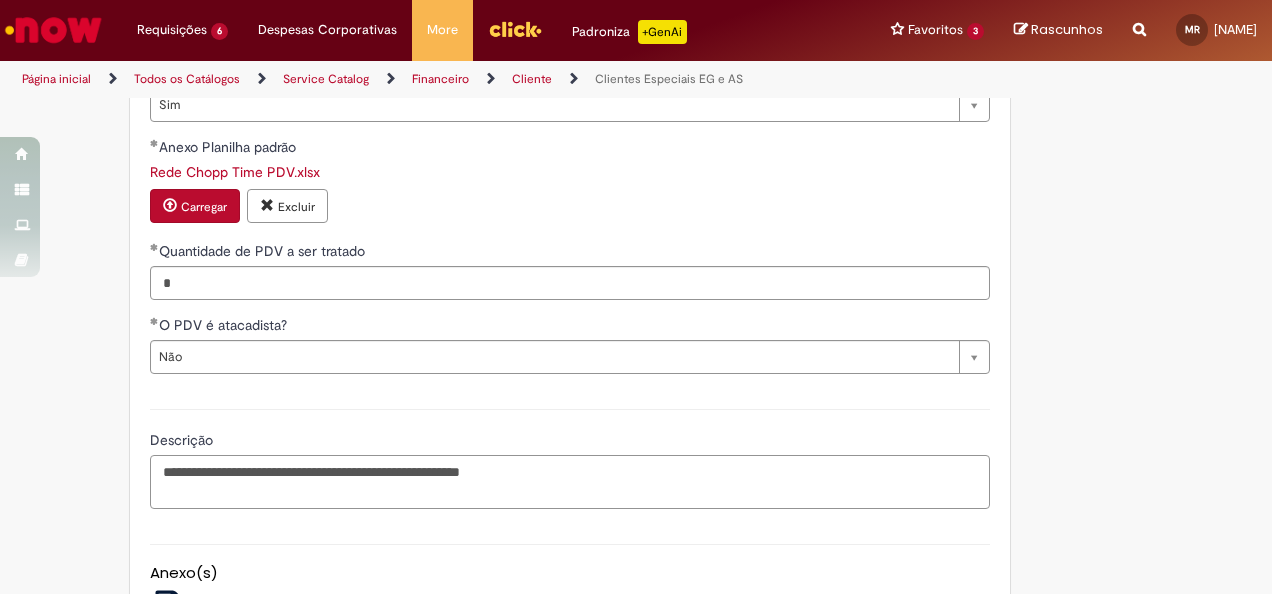 click on "**********" at bounding box center [570, 481] 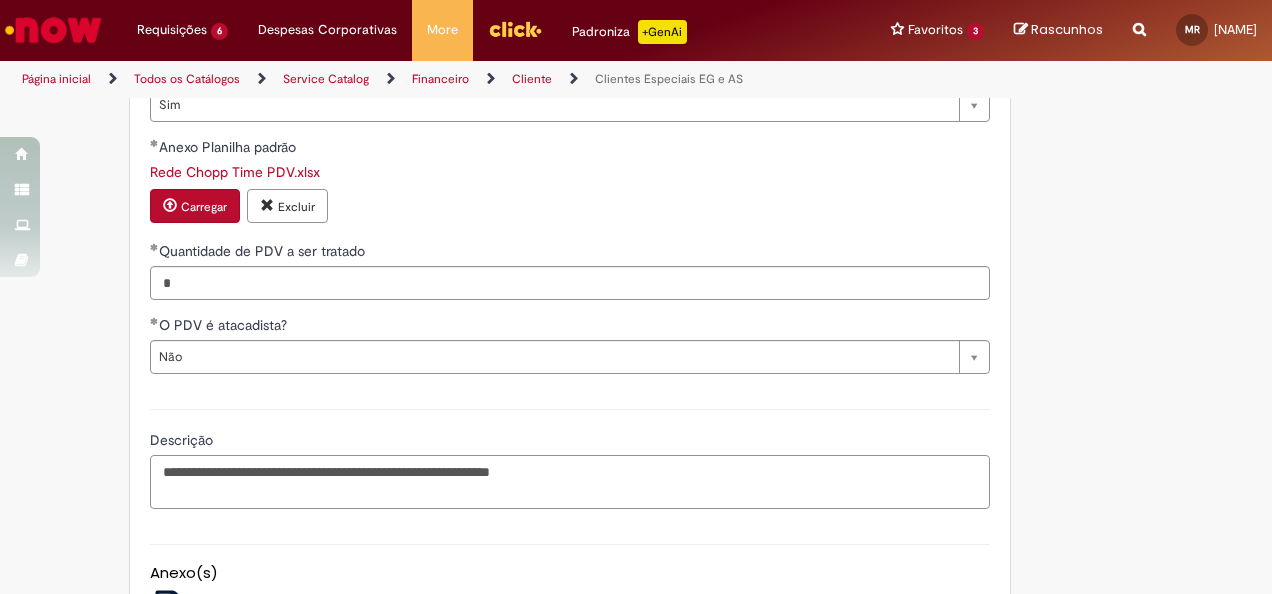 click on "**********" at bounding box center (570, 481) 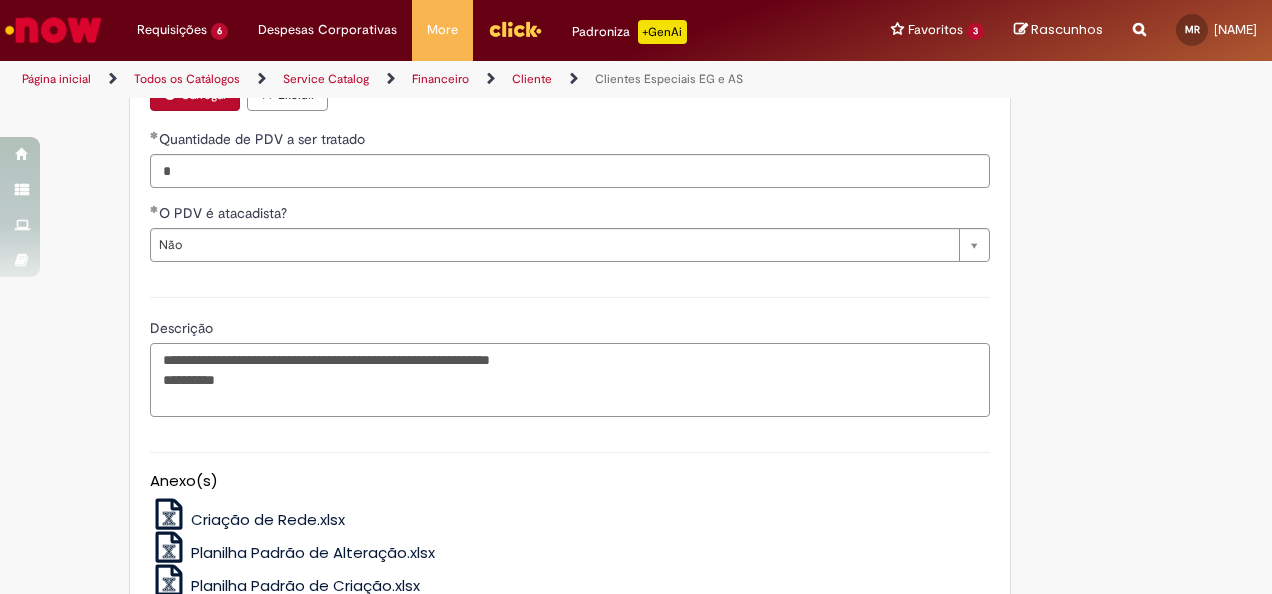 scroll, scrollTop: 1375, scrollLeft: 0, axis: vertical 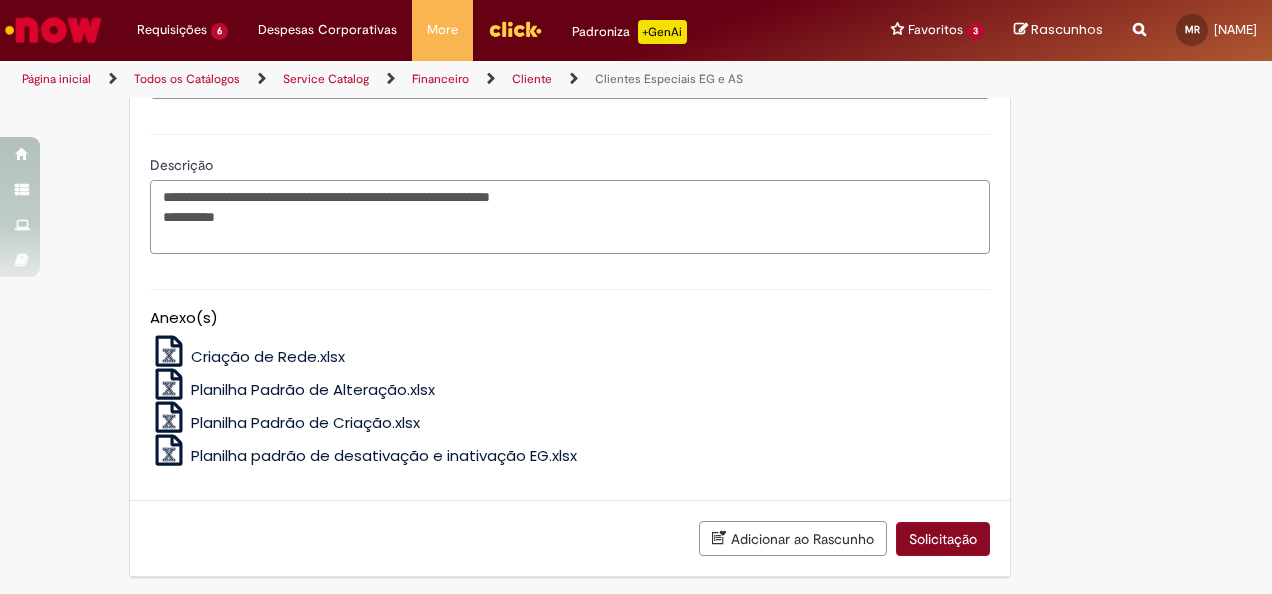 type on "**********" 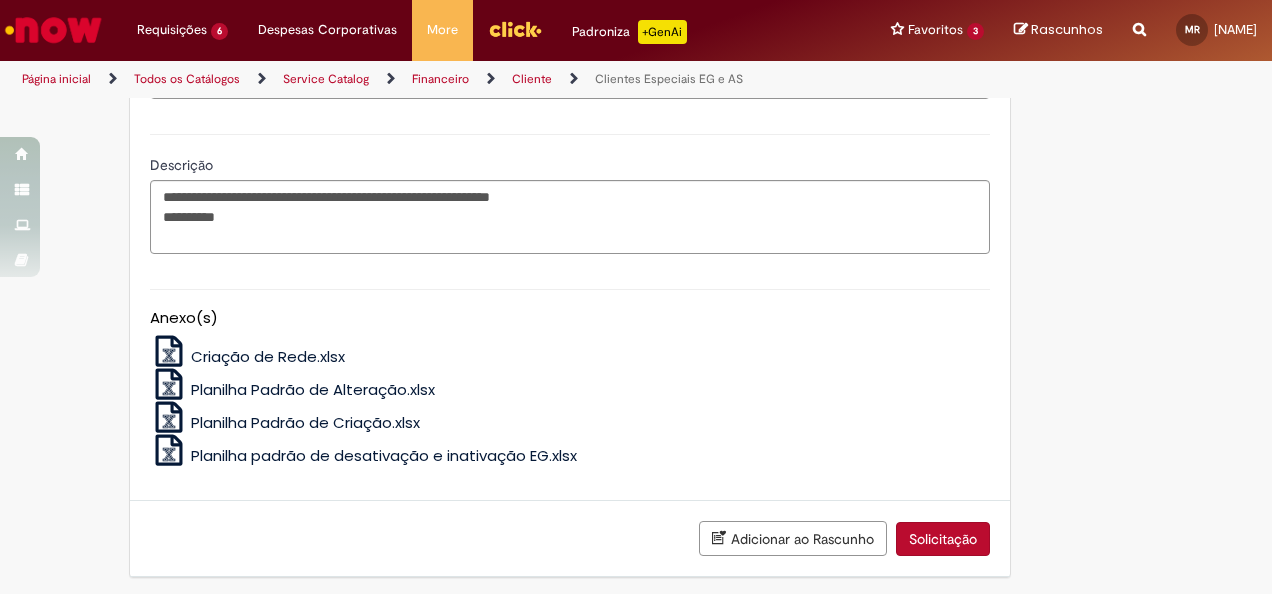 click on "Solicitação" at bounding box center [943, 539] 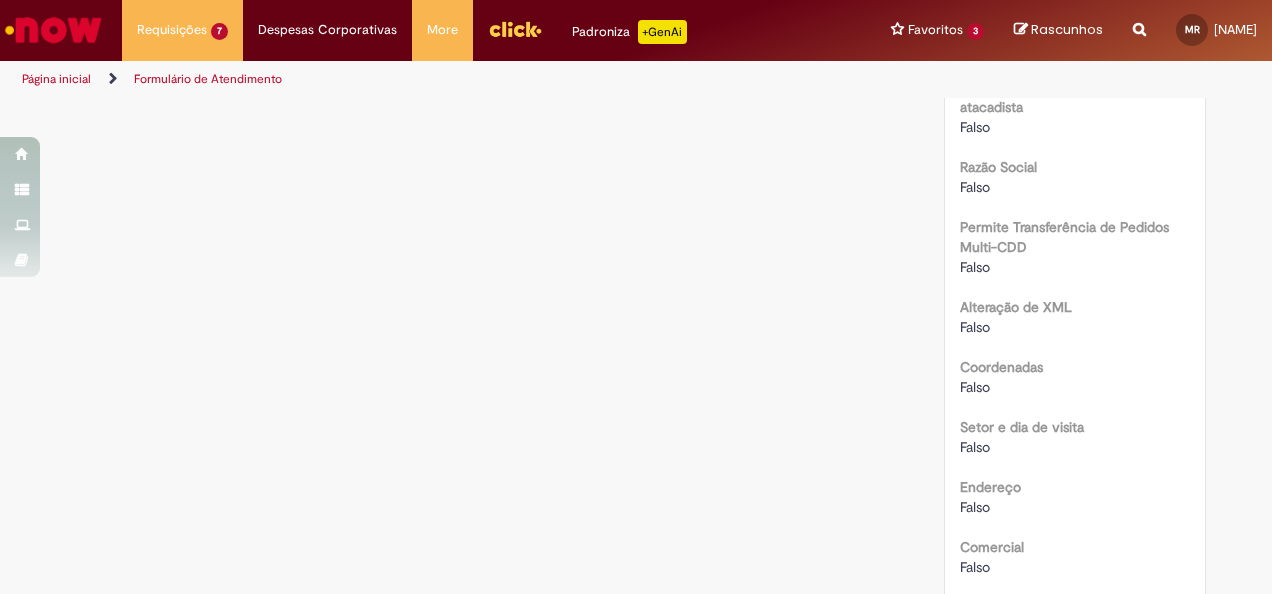 scroll, scrollTop: 0, scrollLeft: 0, axis: both 